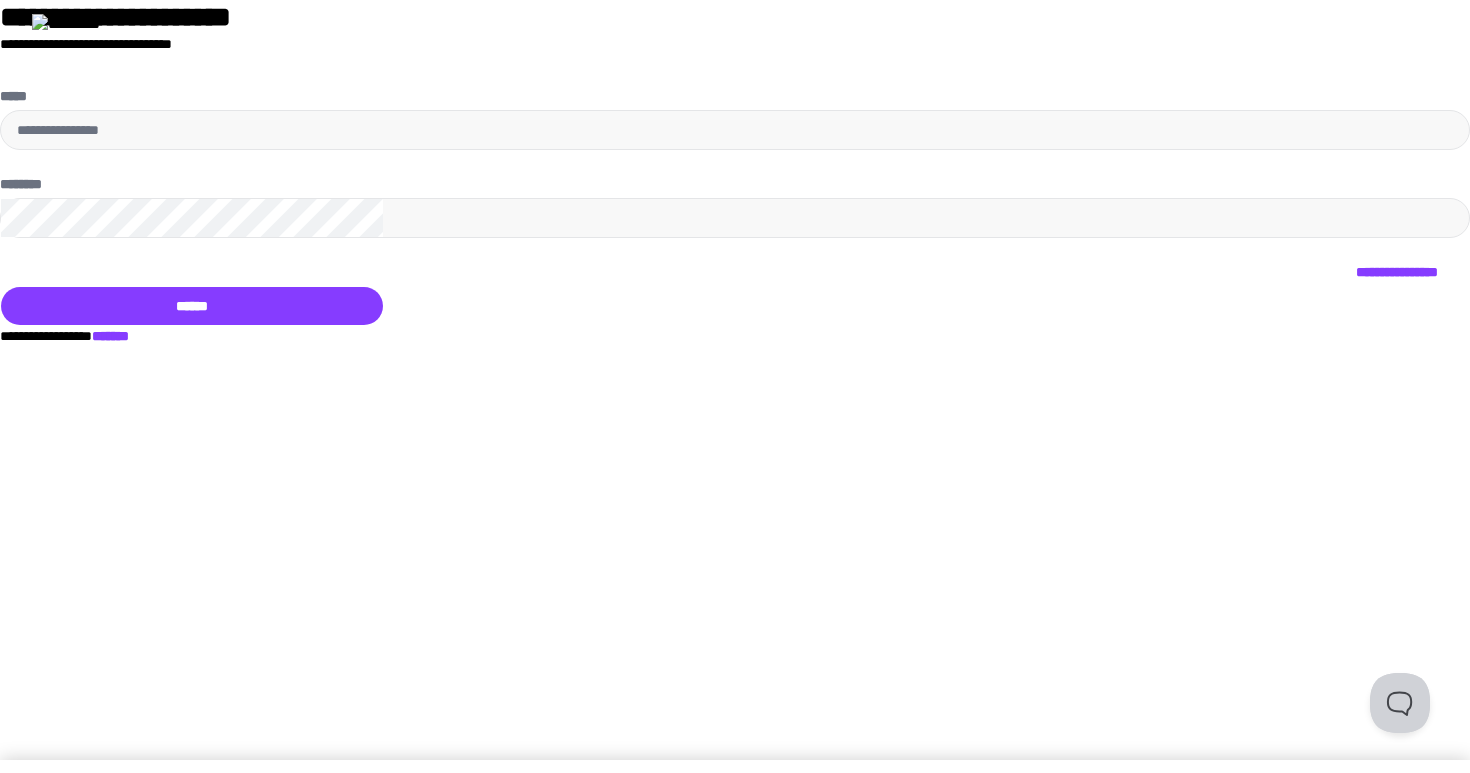scroll, scrollTop: 0, scrollLeft: 0, axis: both 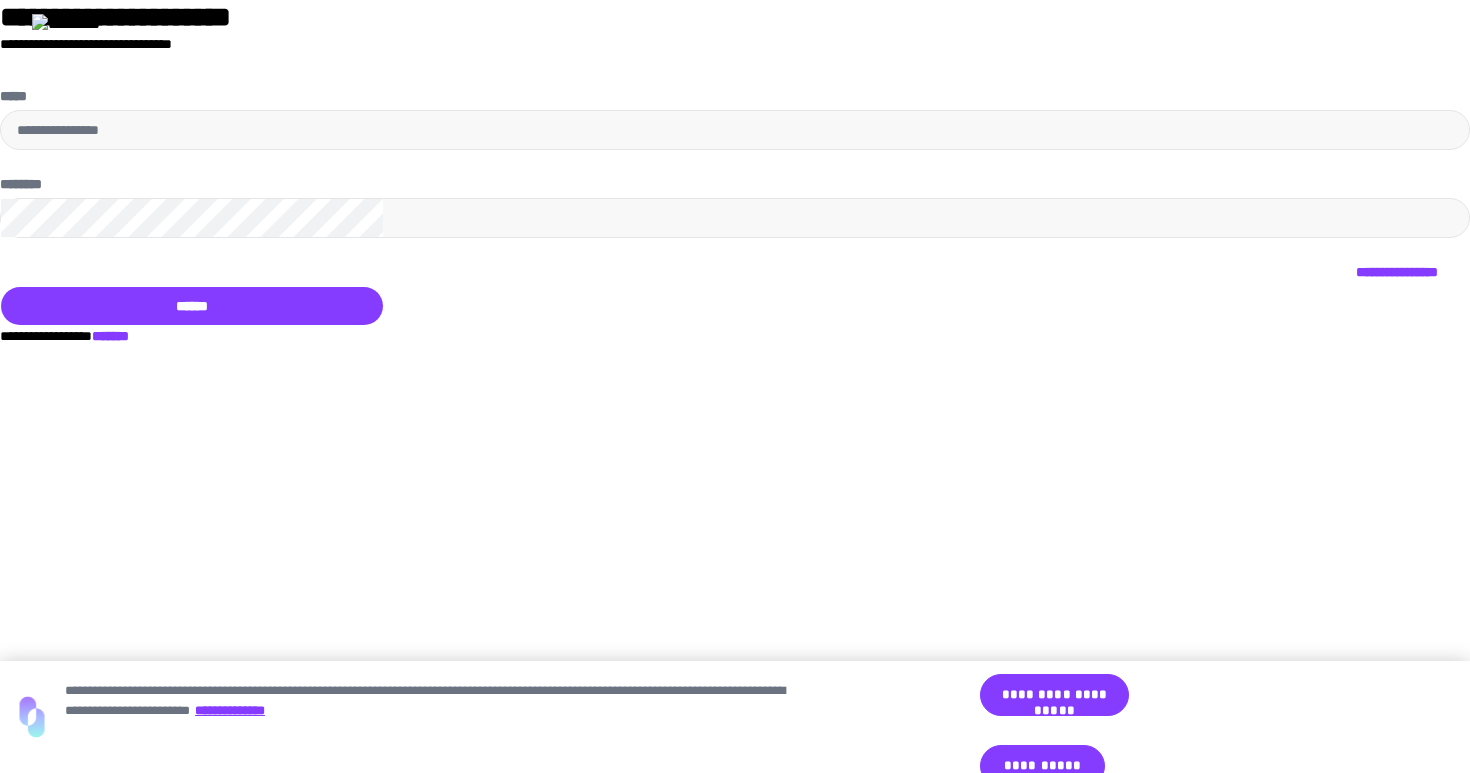 type on "**********" 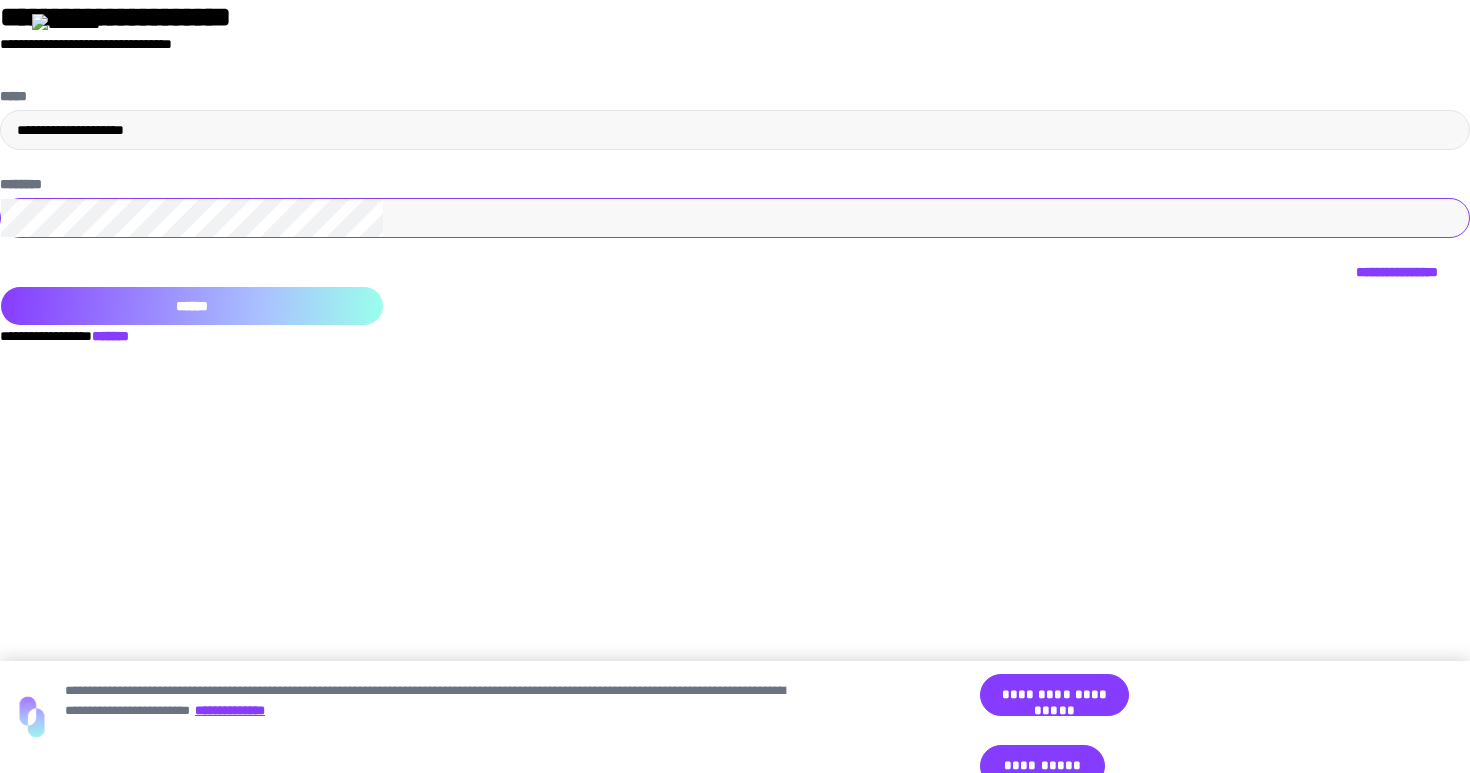 click on "******" at bounding box center [192, 306] 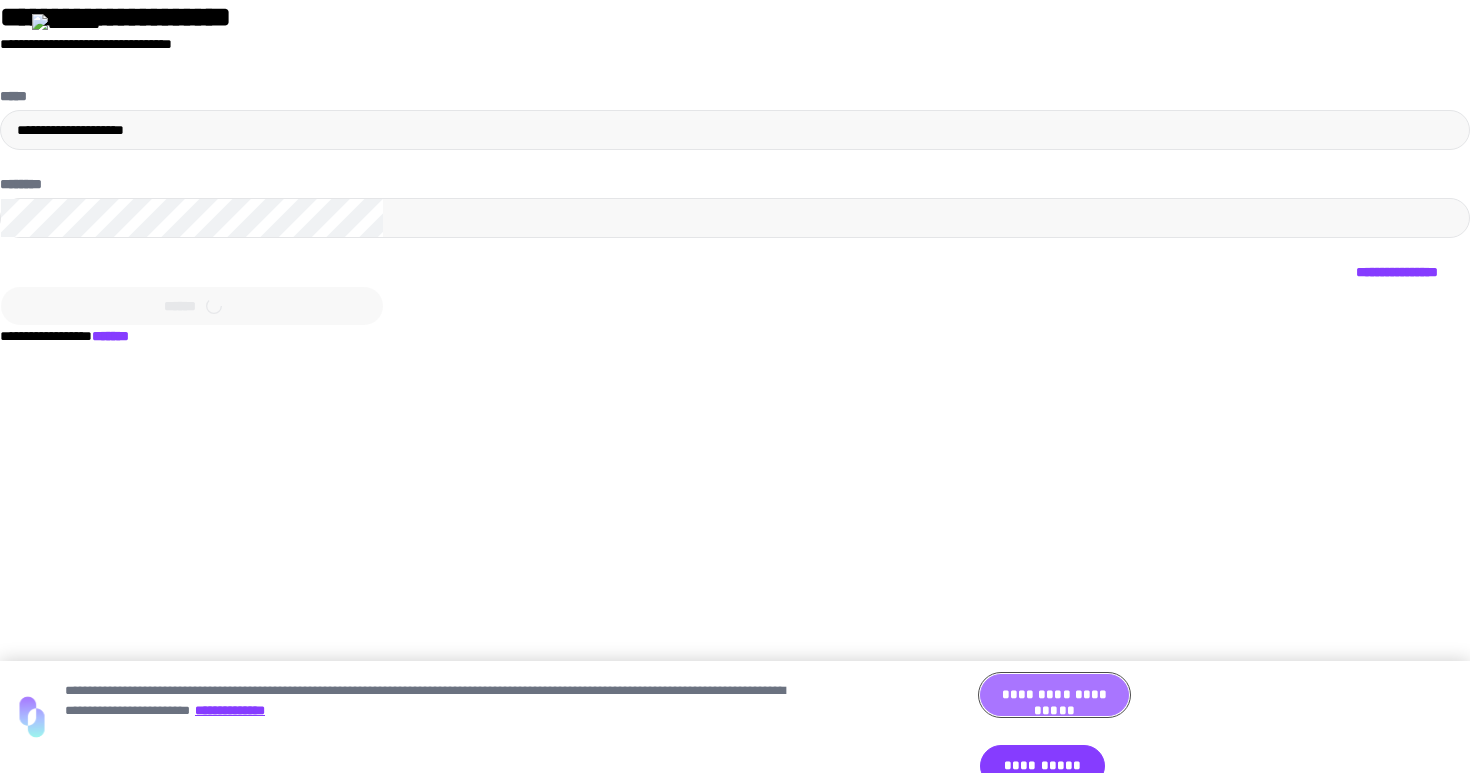 click on "**********" at bounding box center (1054, 695) 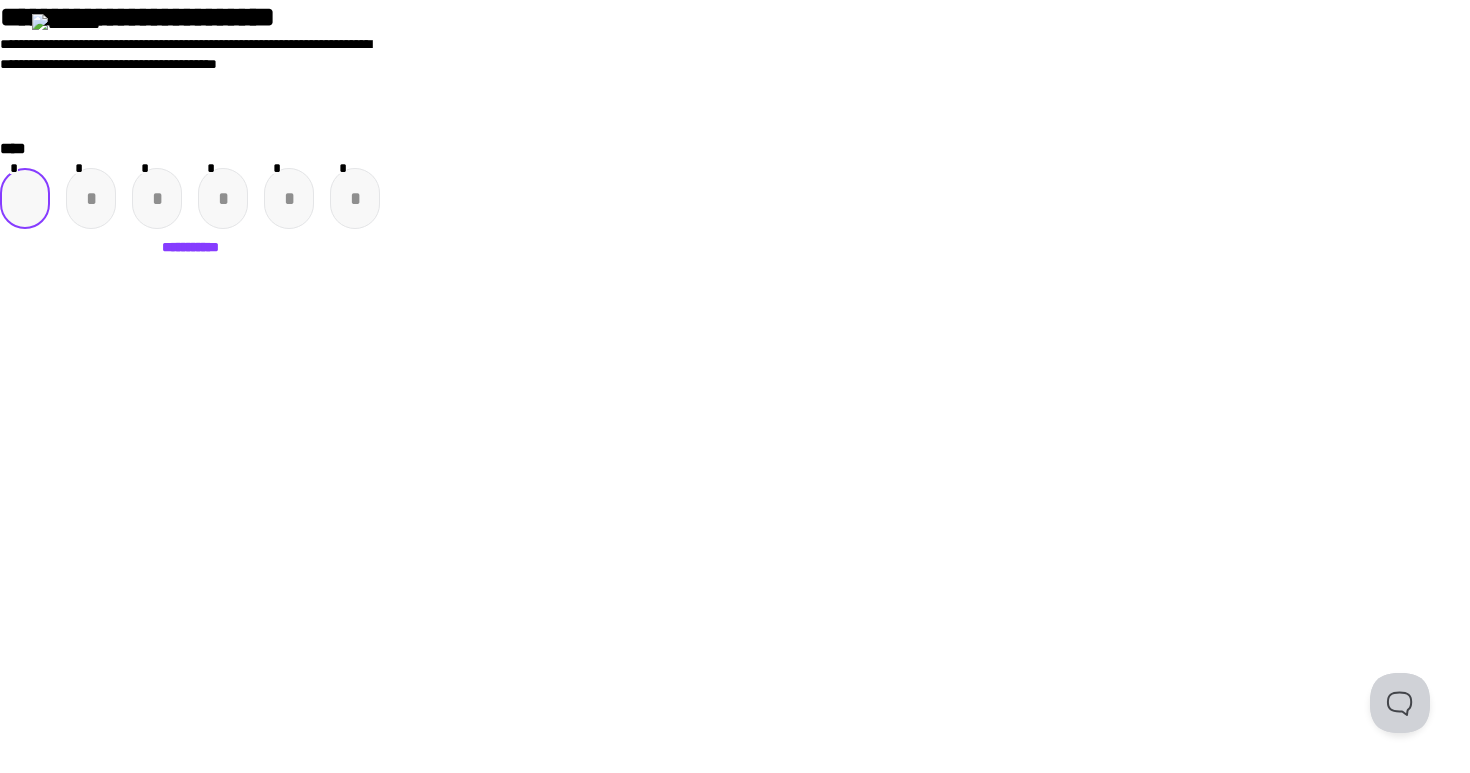 click at bounding box center [25, 198] 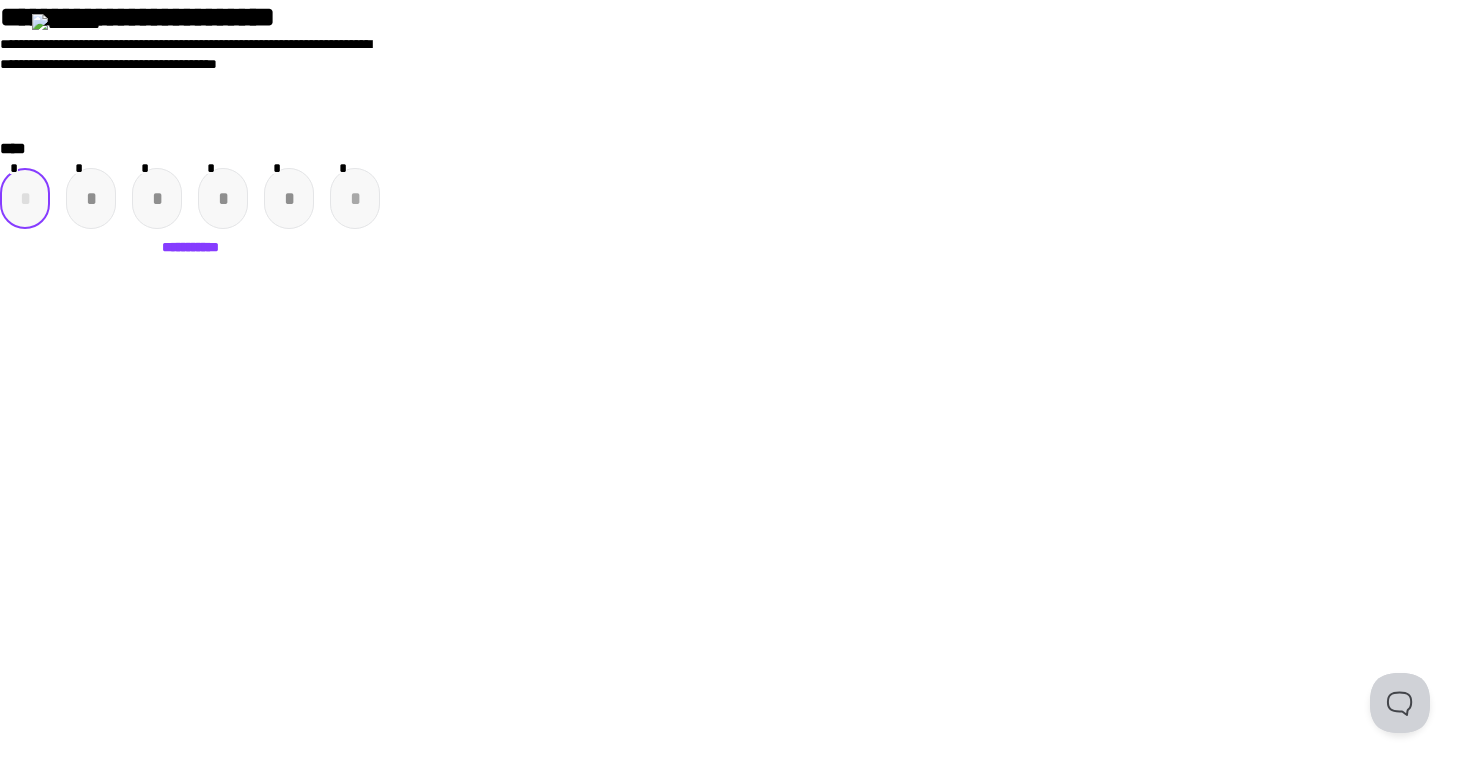 paste on "*" 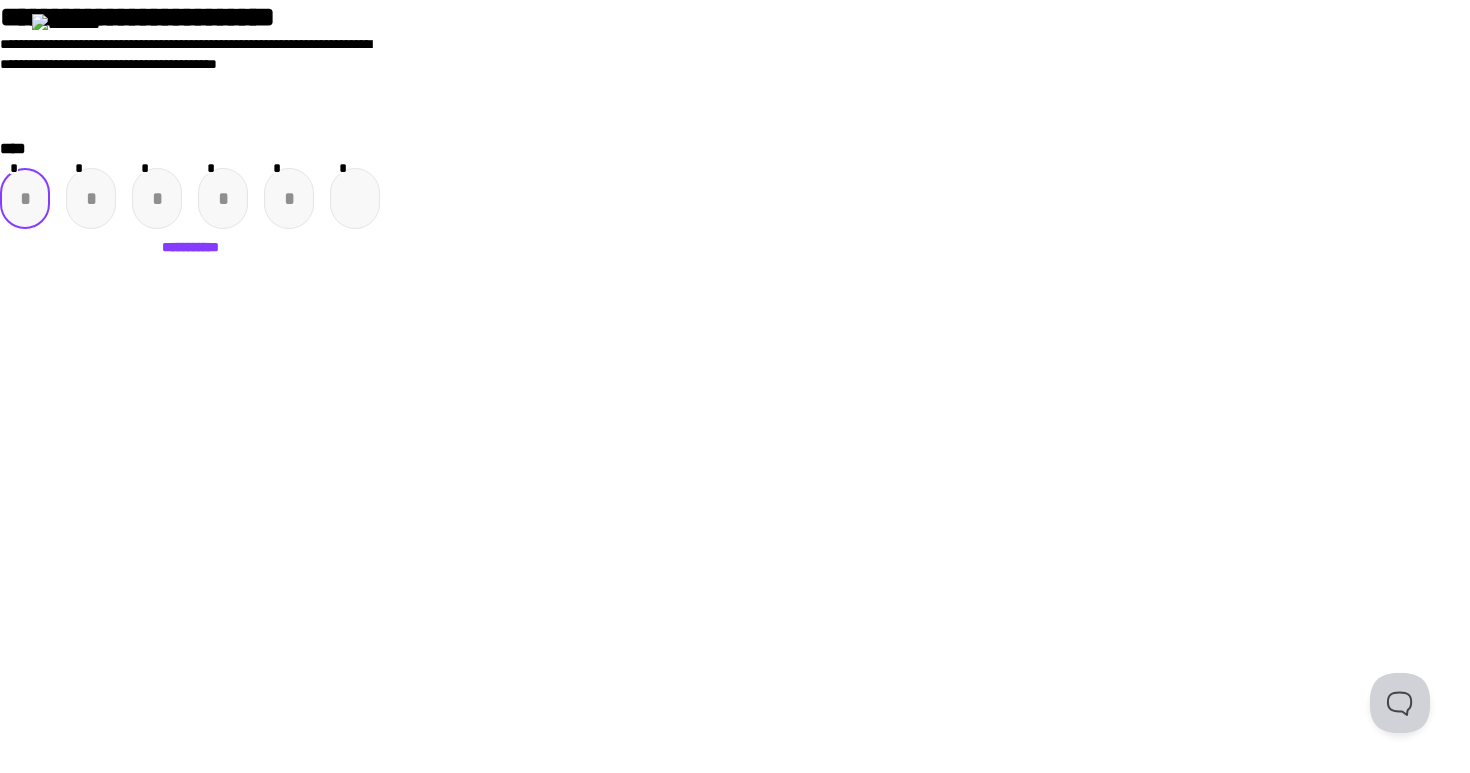 type on "*" 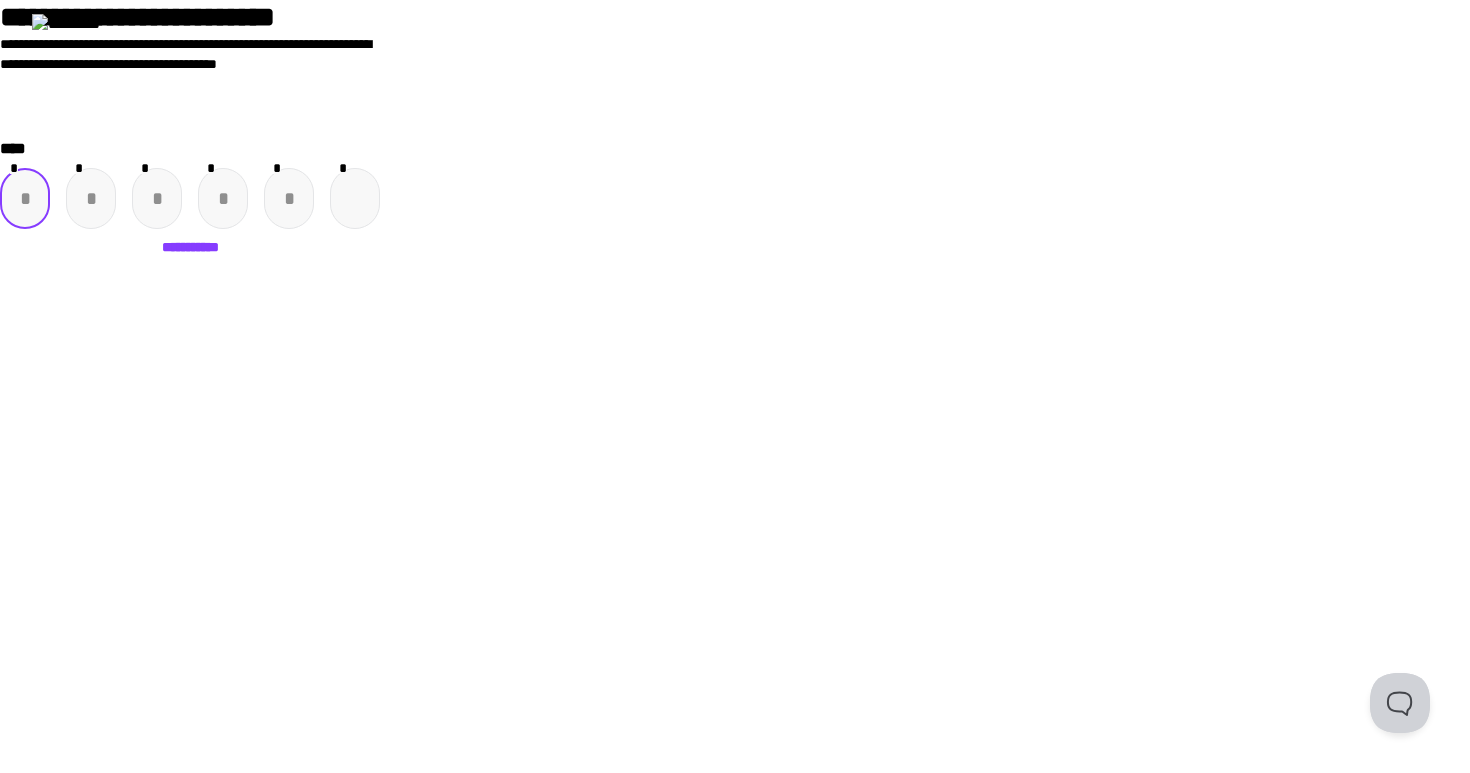 type on "*" 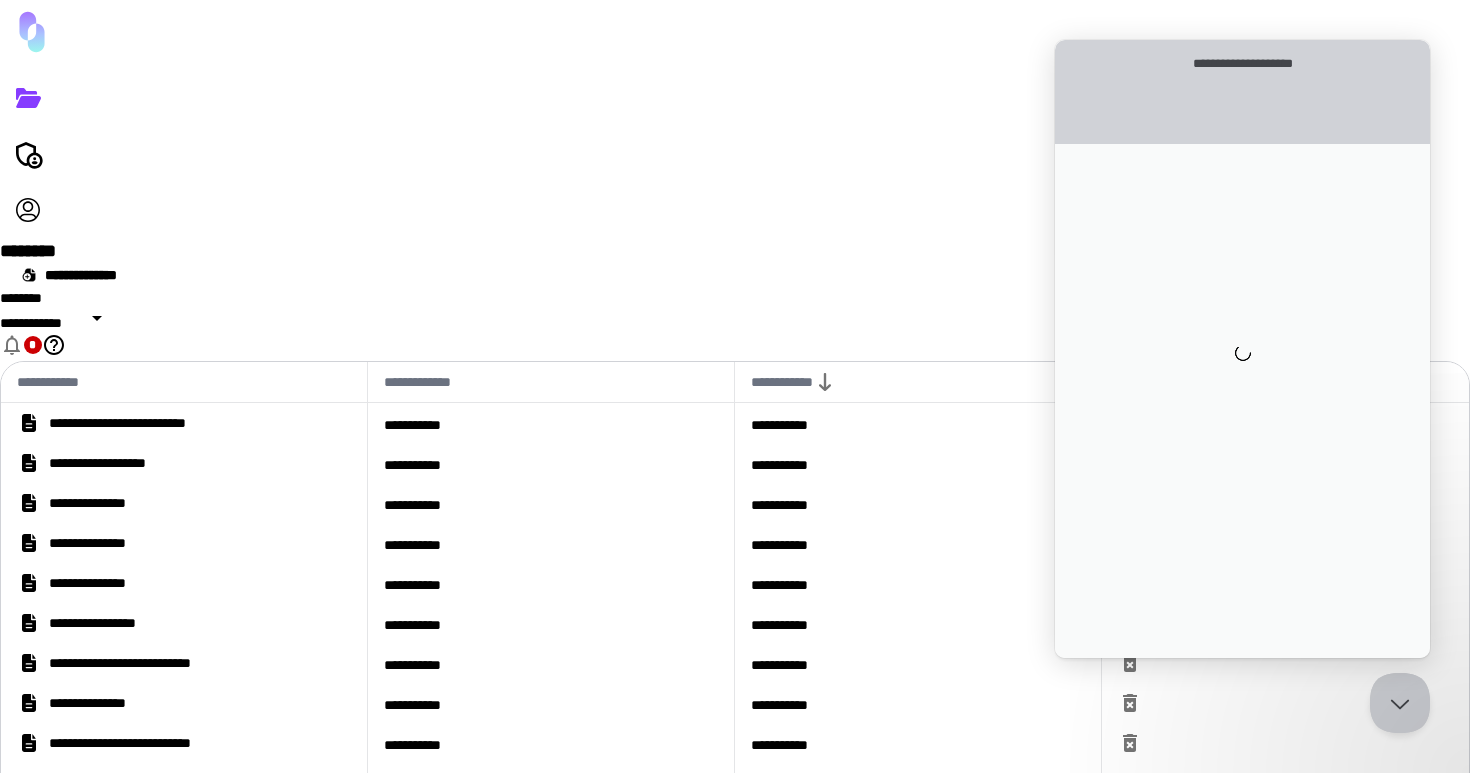 scroll, scrollTop: 0, scrollLeft: 0, axis: both 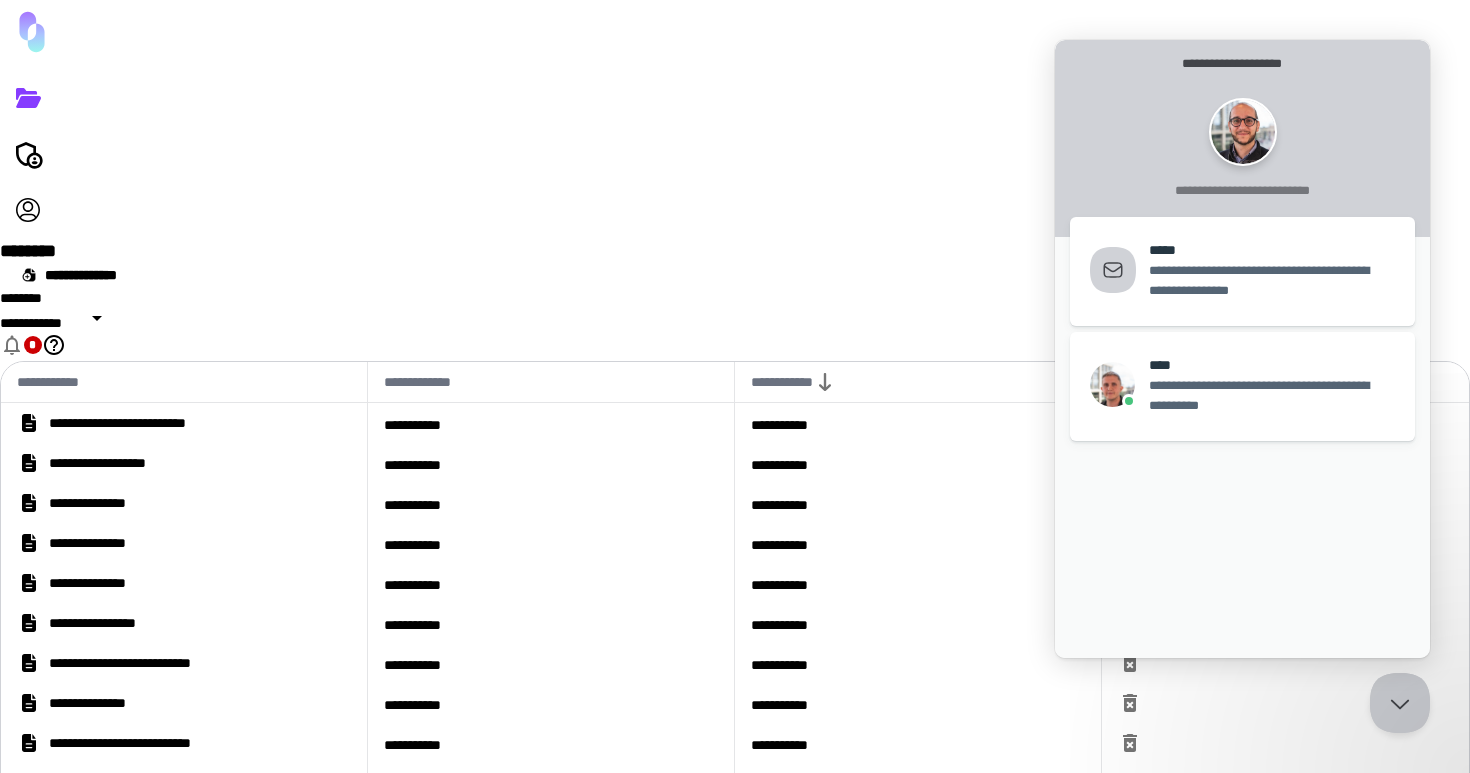 click on "**********" at bounding box center [735, 1121] 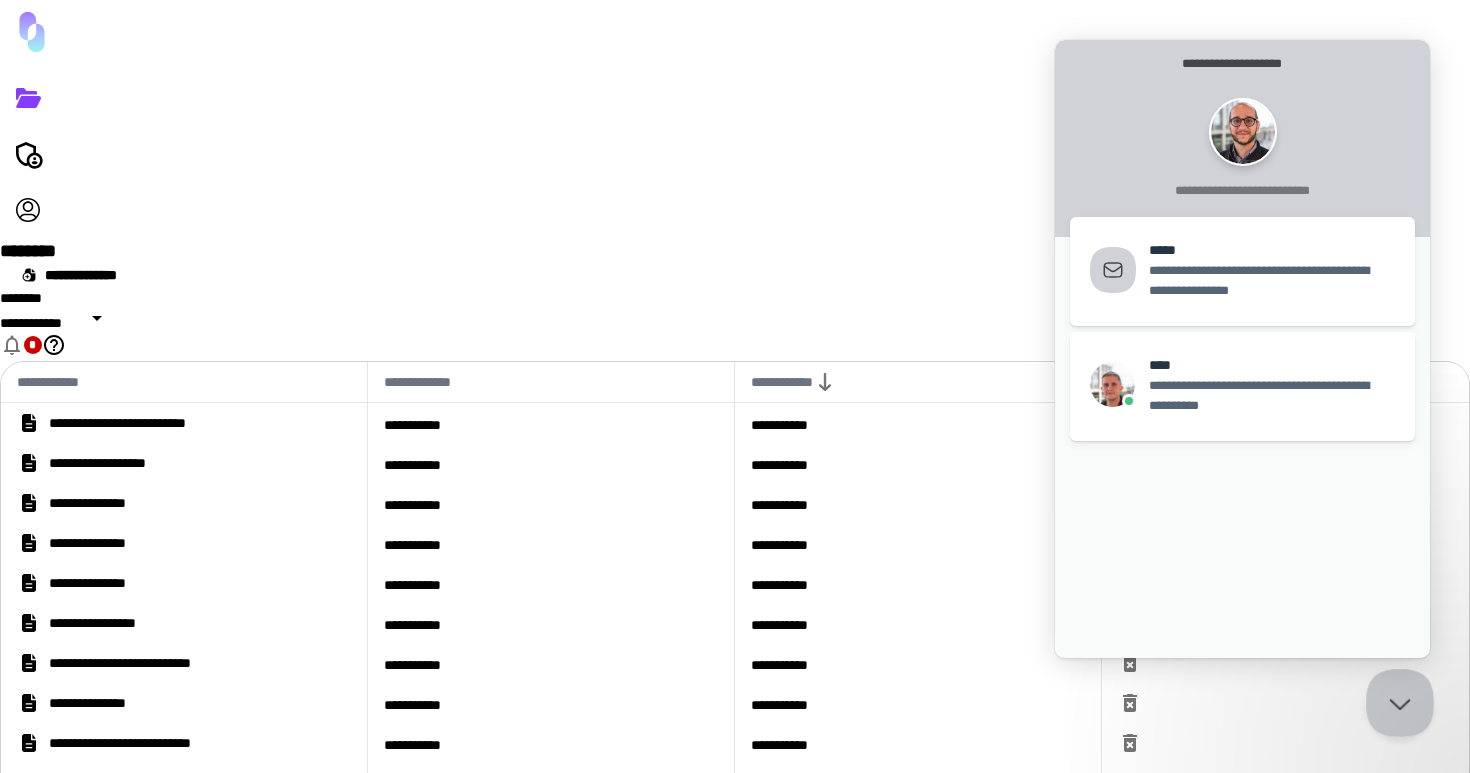 click at bounding box center (1396, 699) 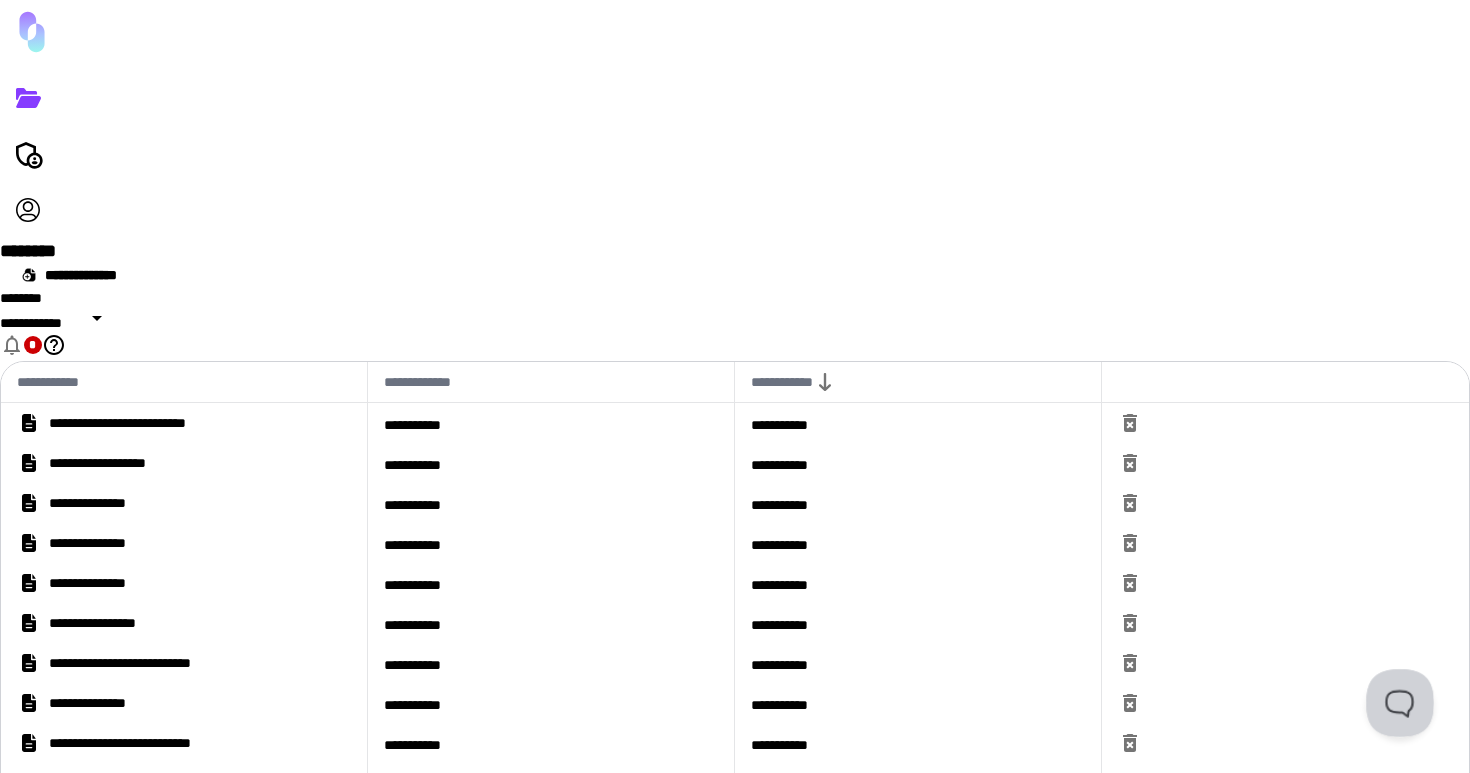 click at bounding box center (1396, 699) 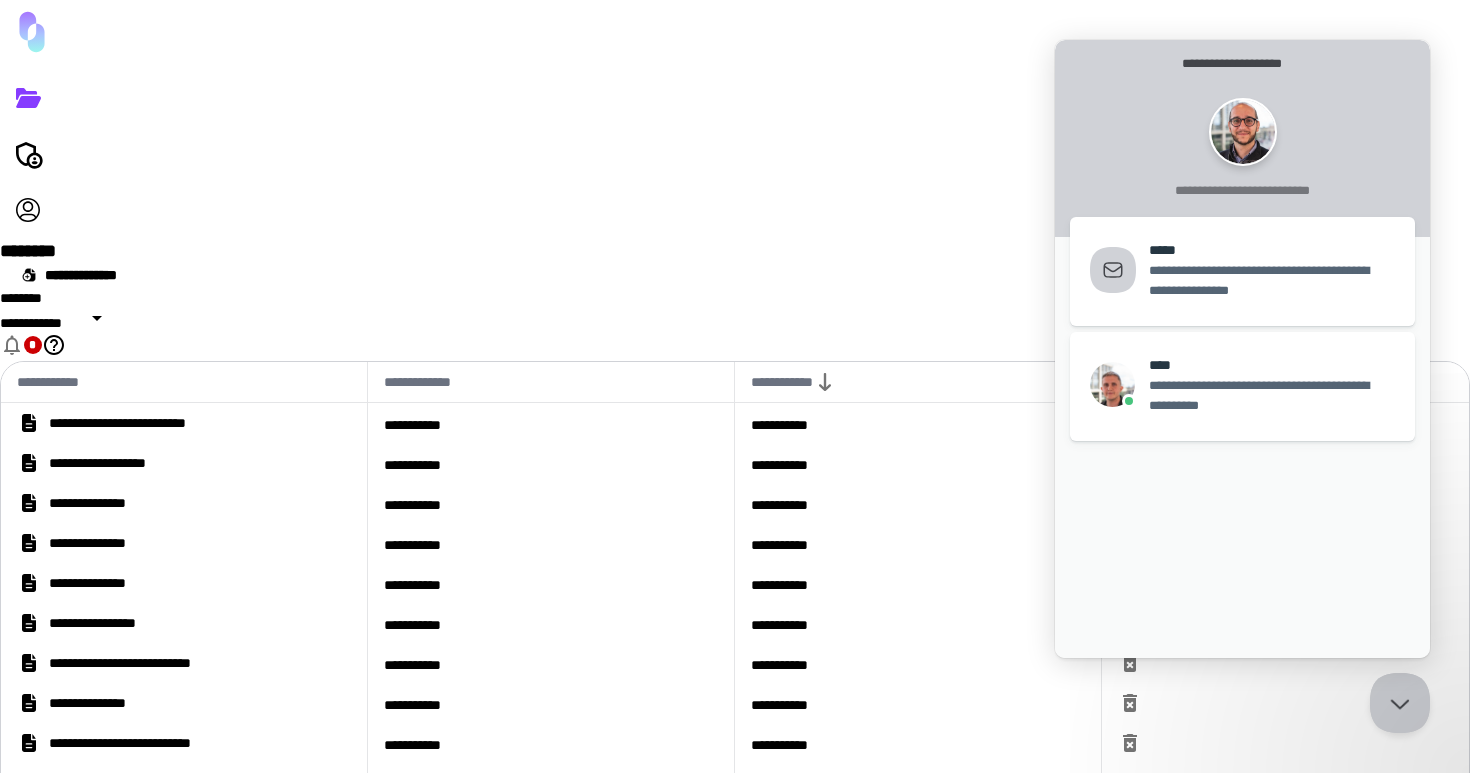 click on "**********" at bounding box center (735, 1121) 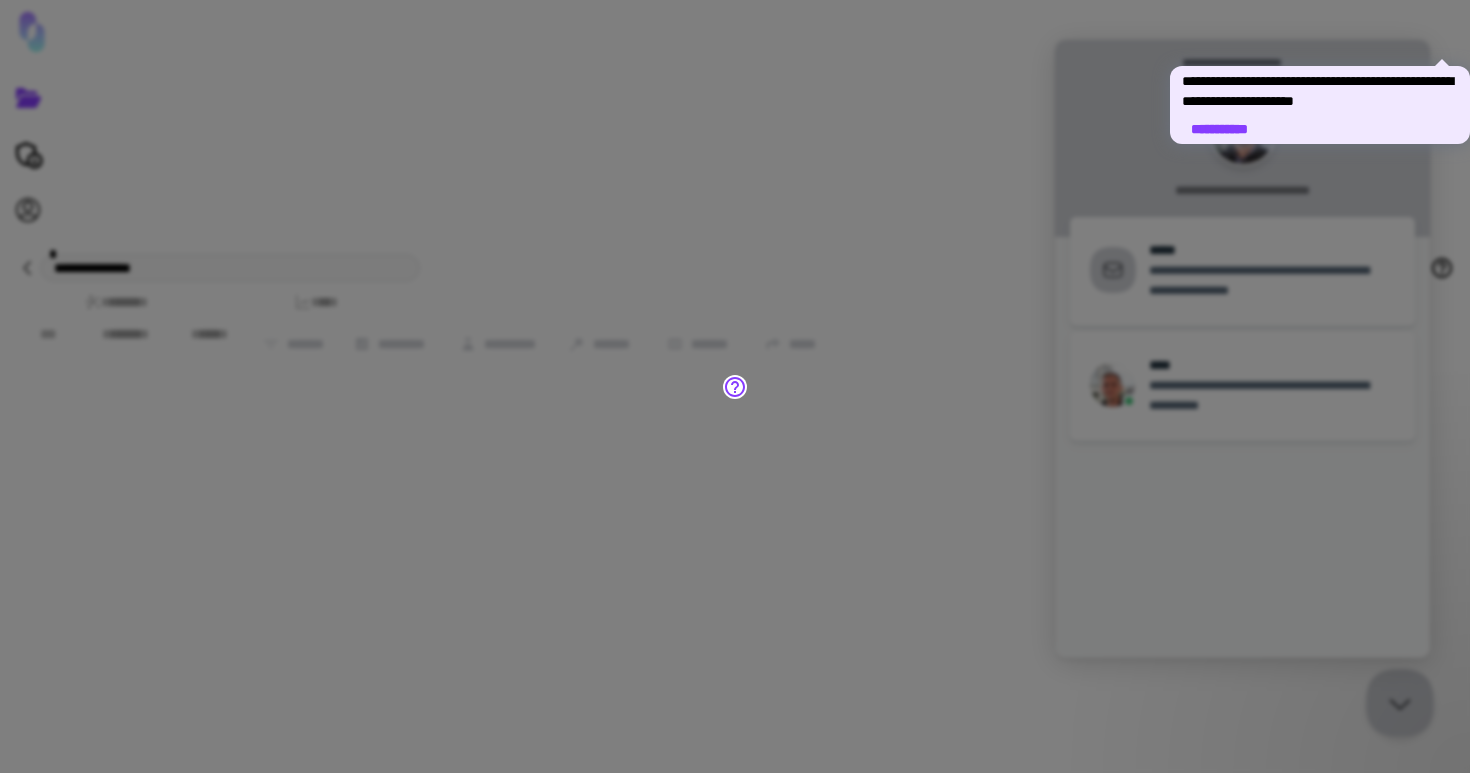 click at bounding box center [1396, 699] 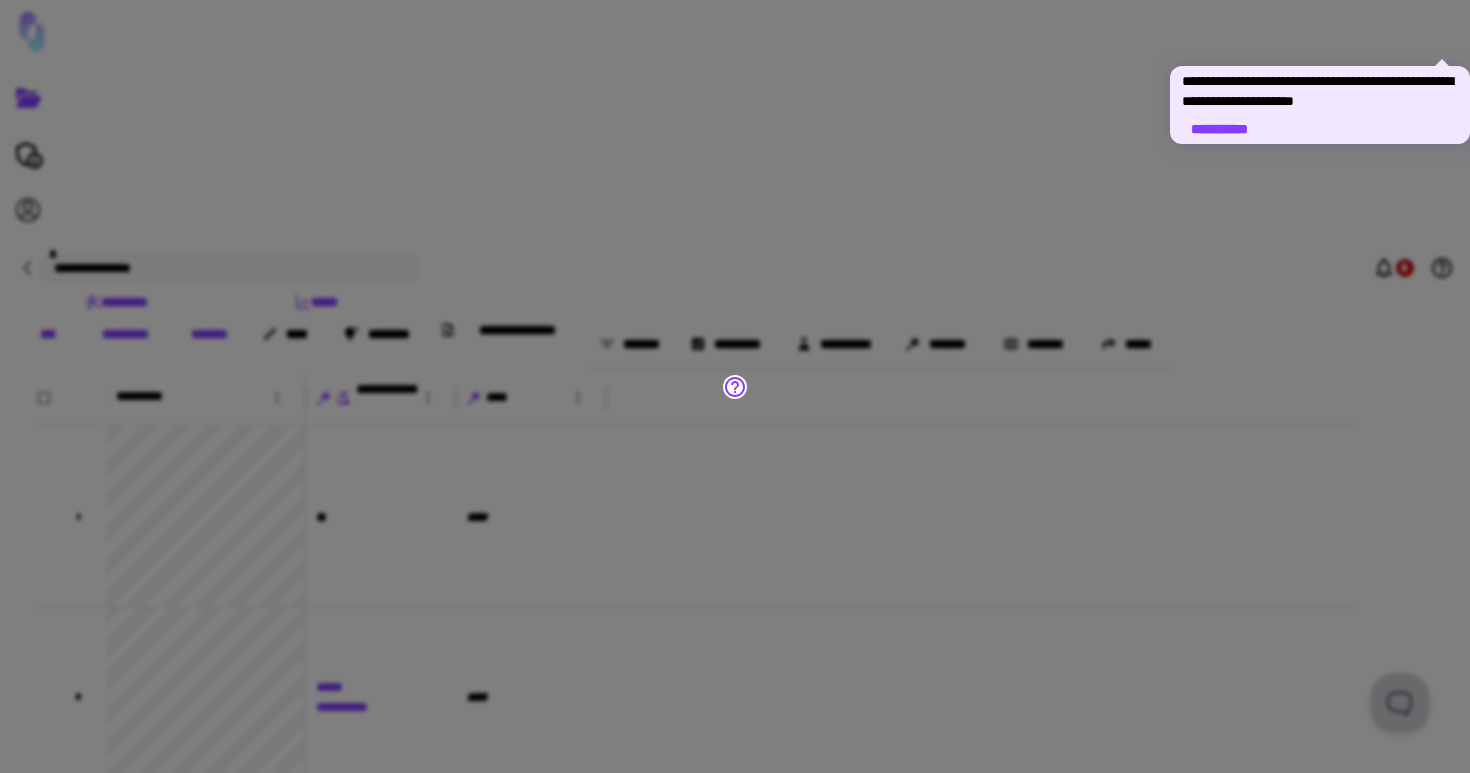 click 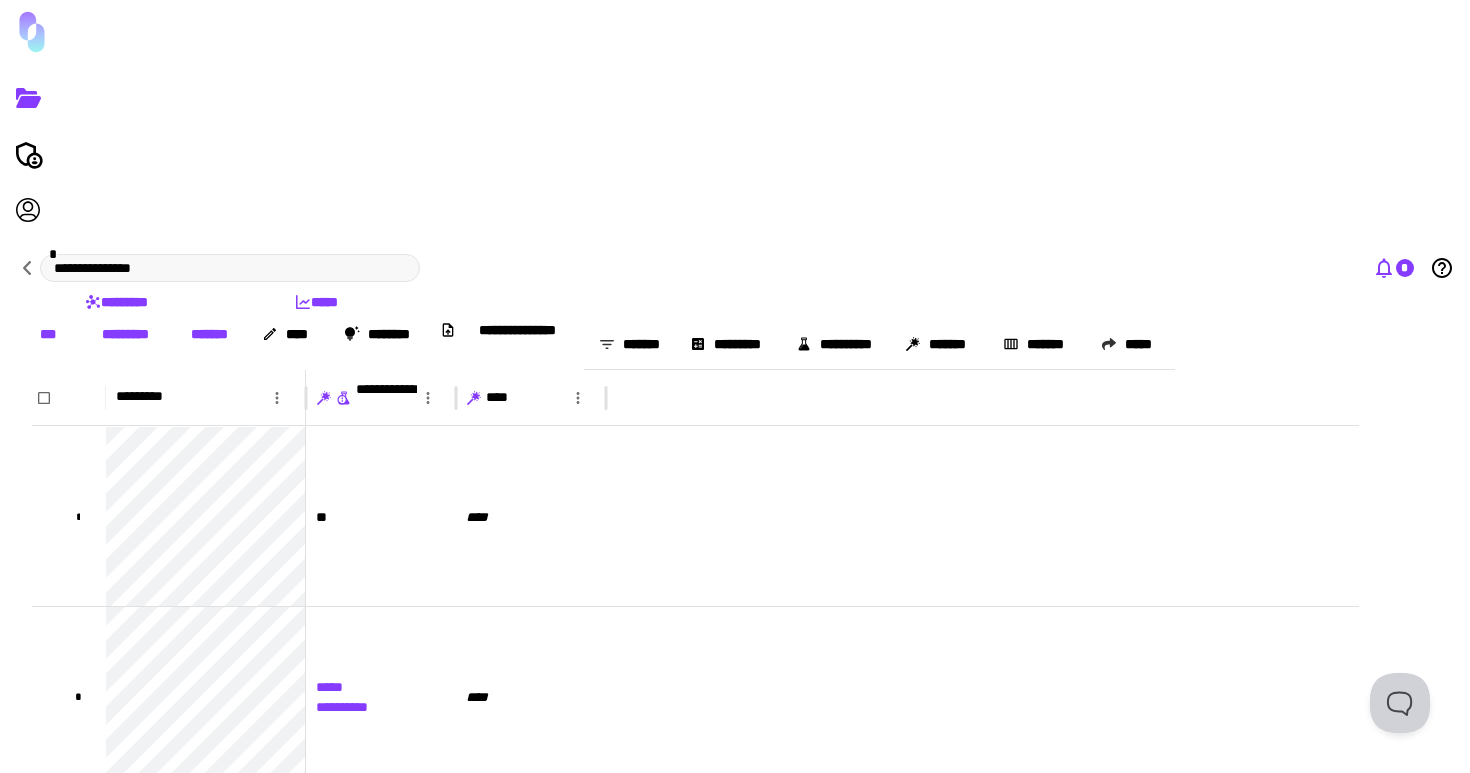click 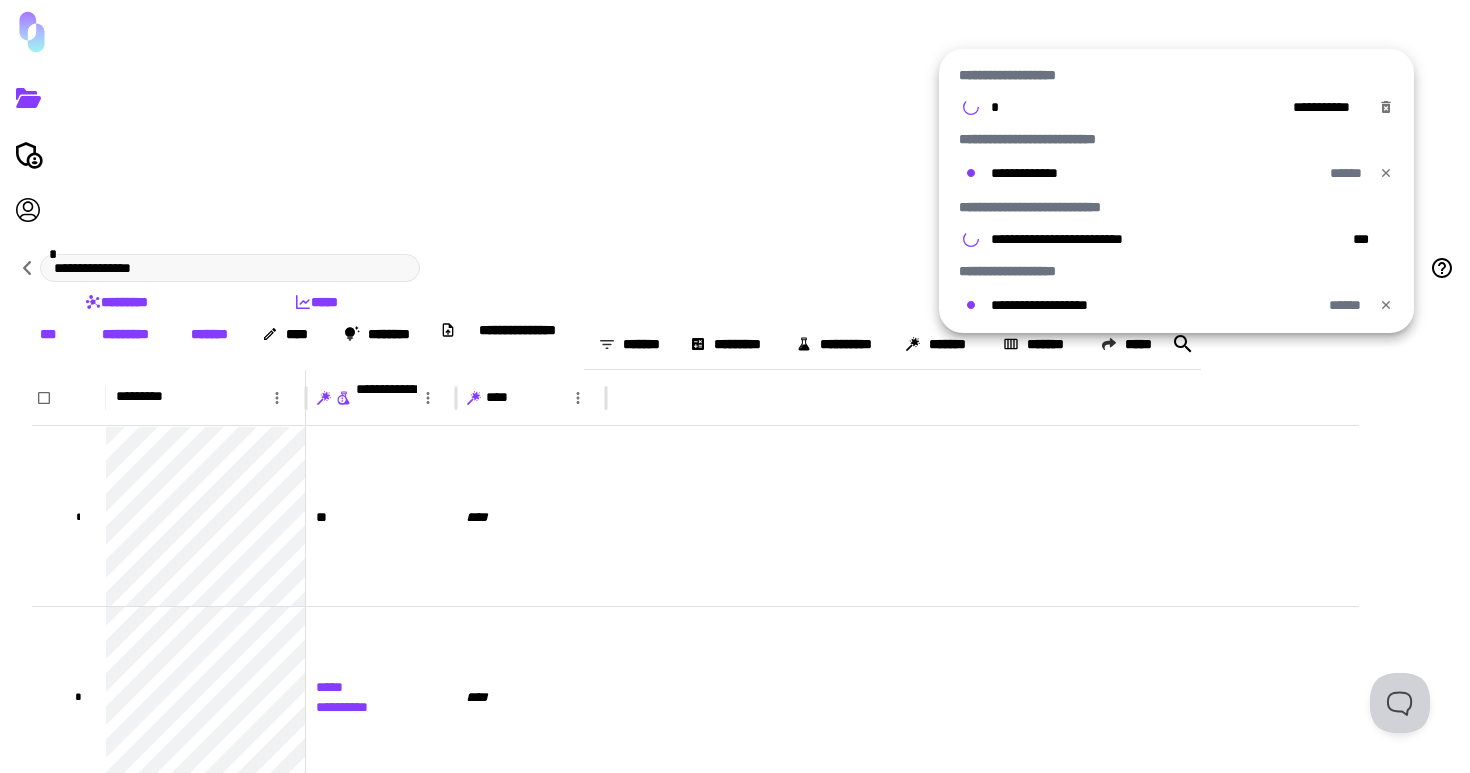 click at bounding box center [735, 386] 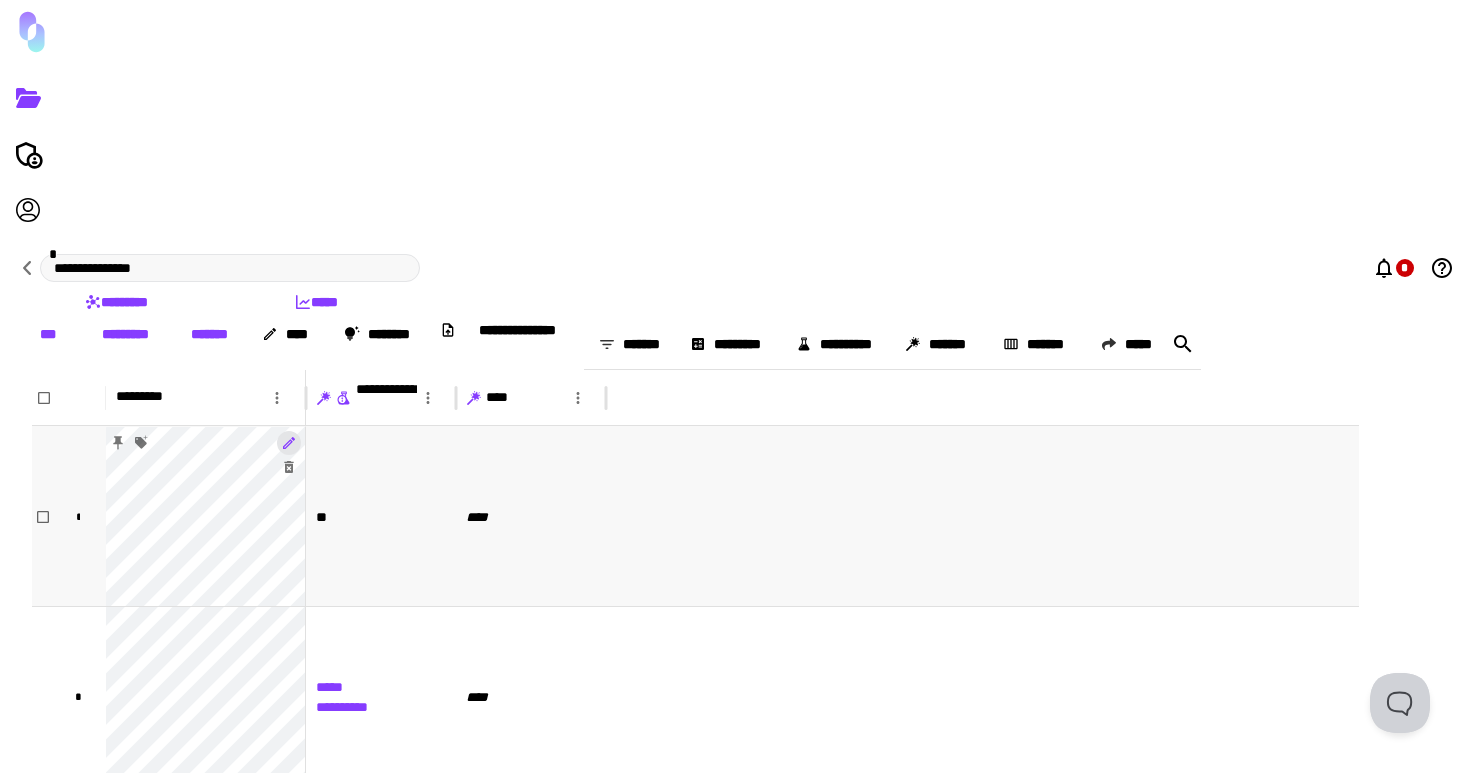 click 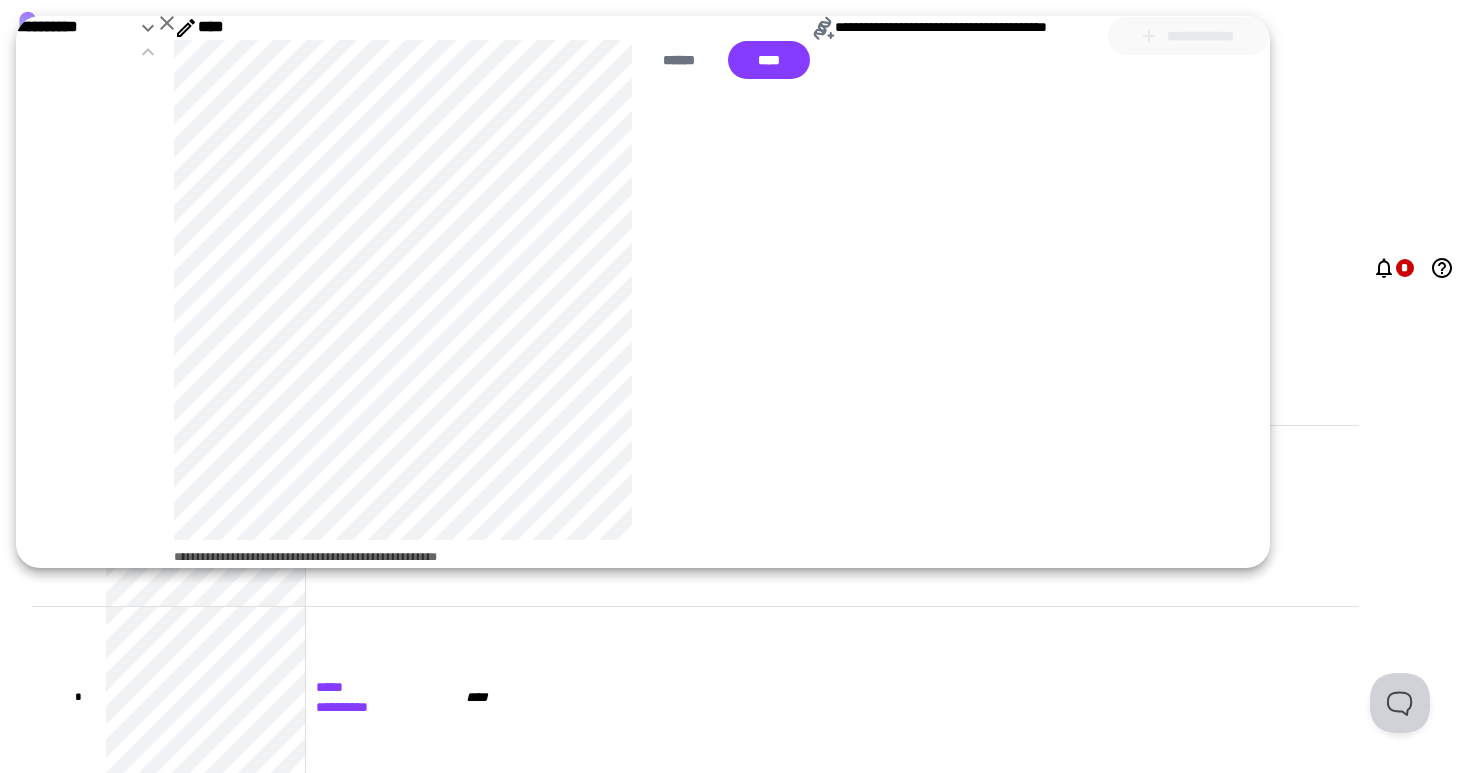 click on "****" at bounding box center (212, 27) 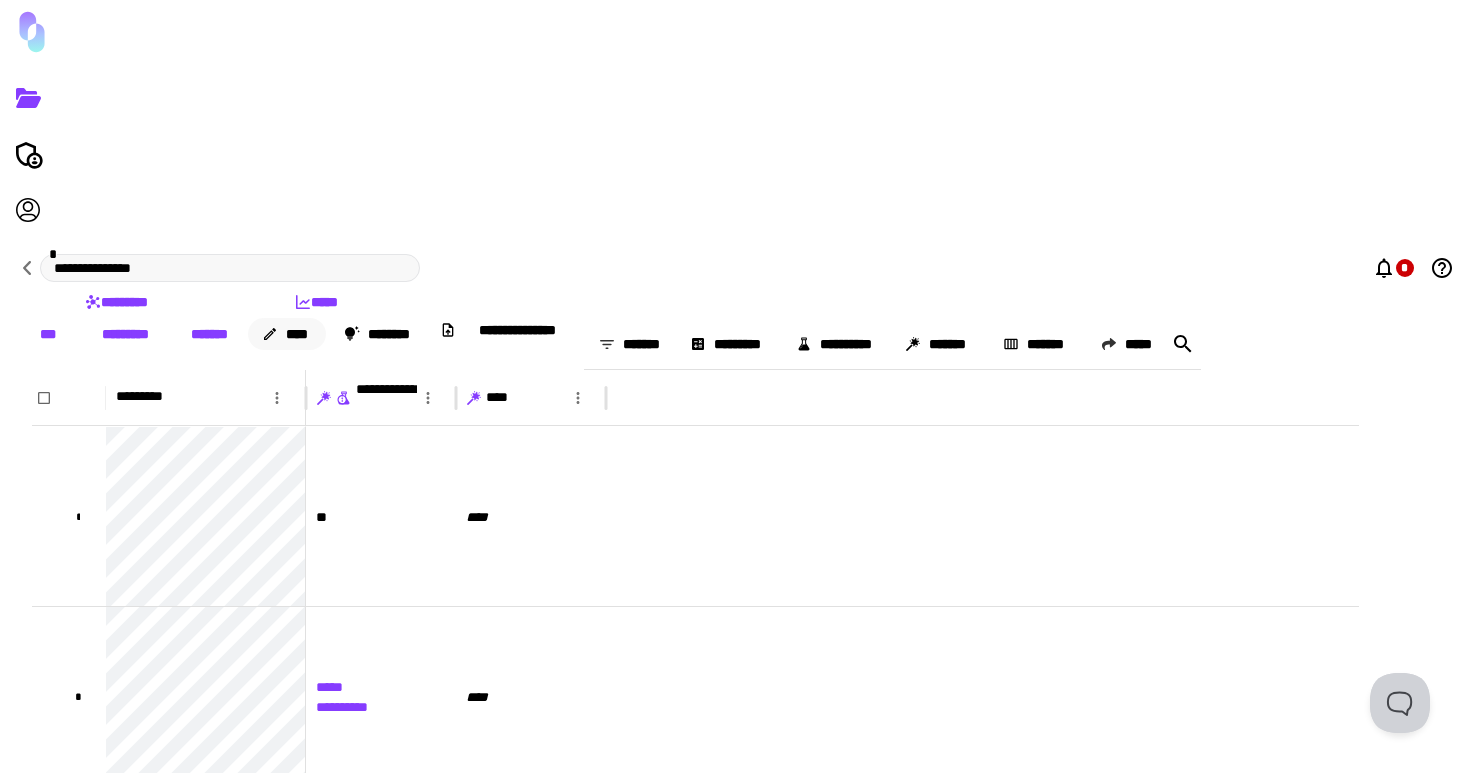 click on "****" at bounding box center (287, 334) 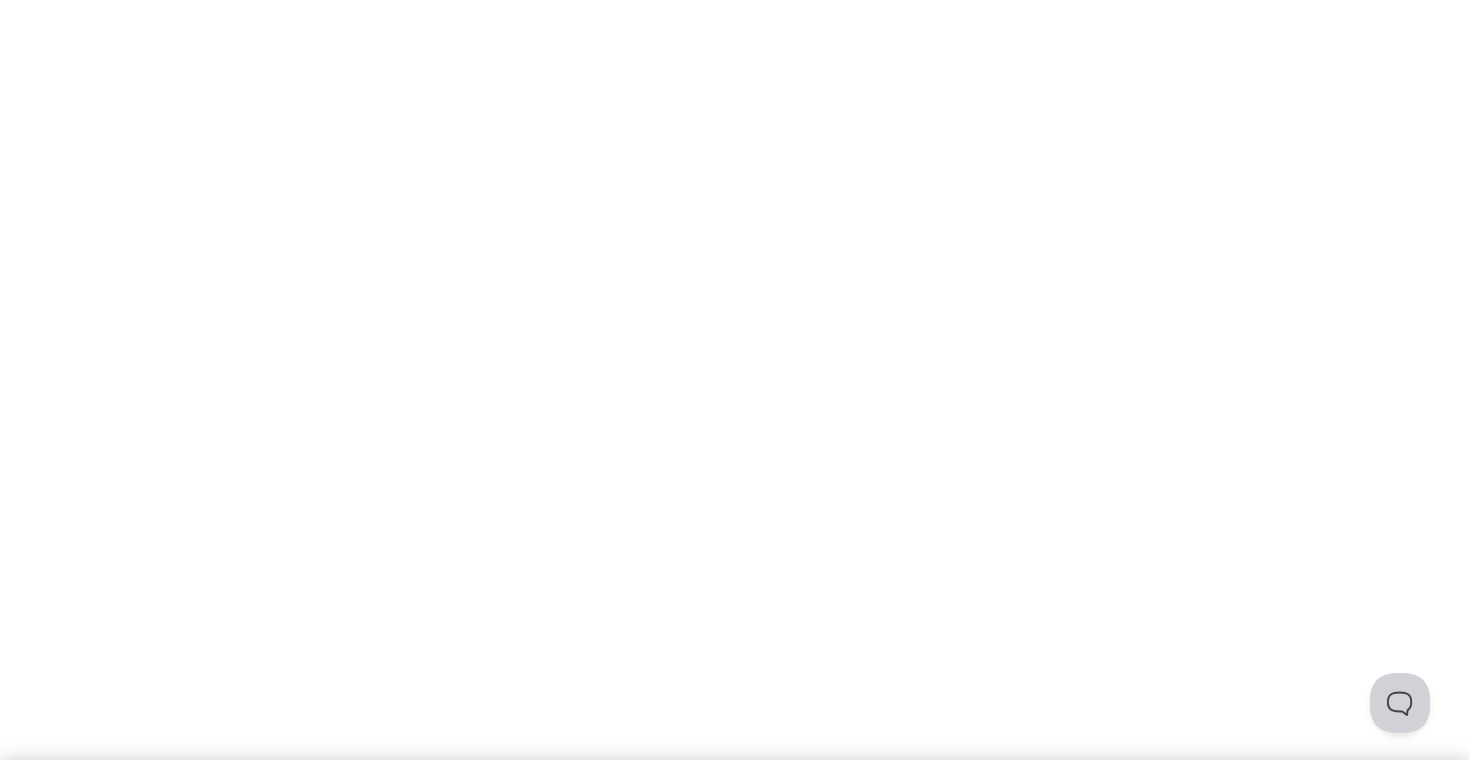 scroll, scrollTop: 0, scrollLeft: 0, axis: both 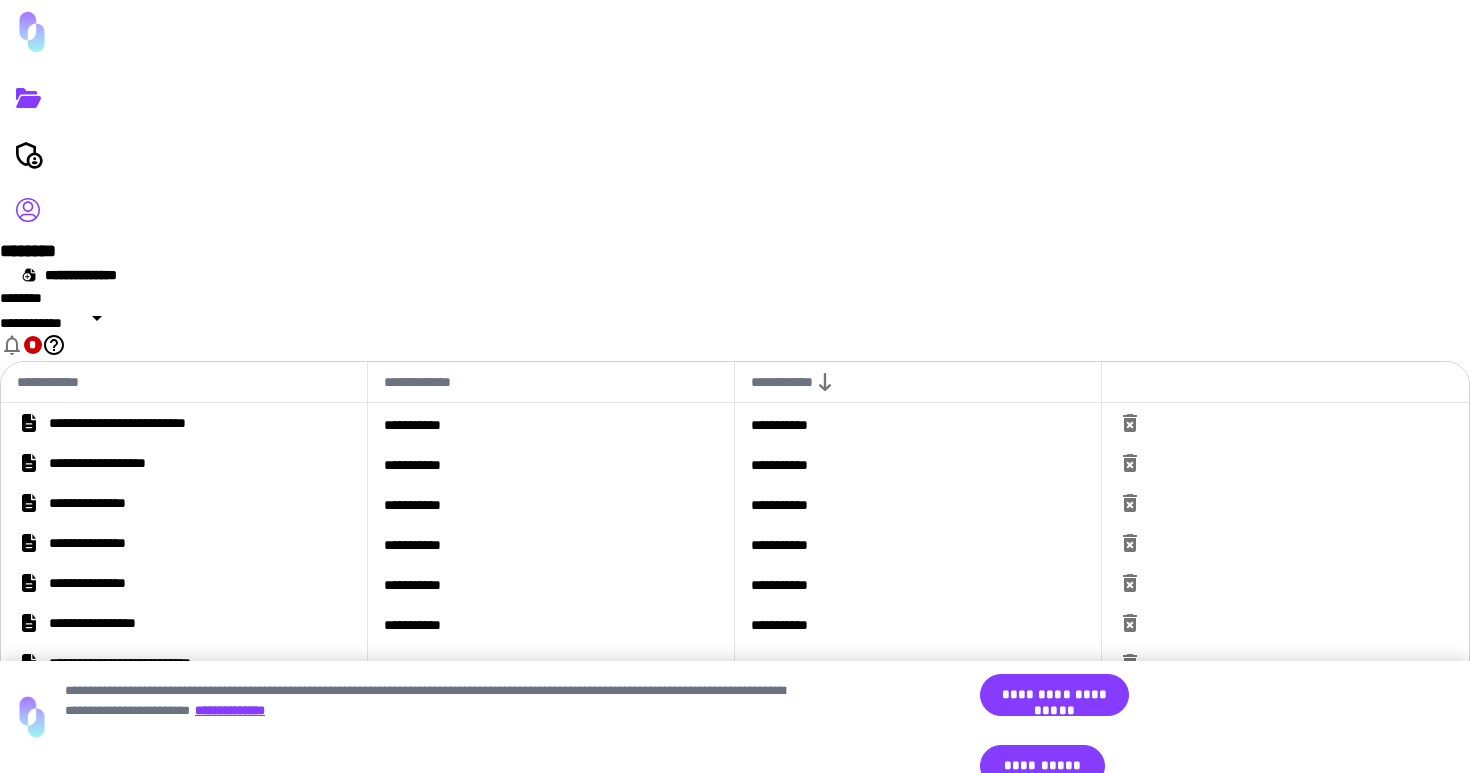 click 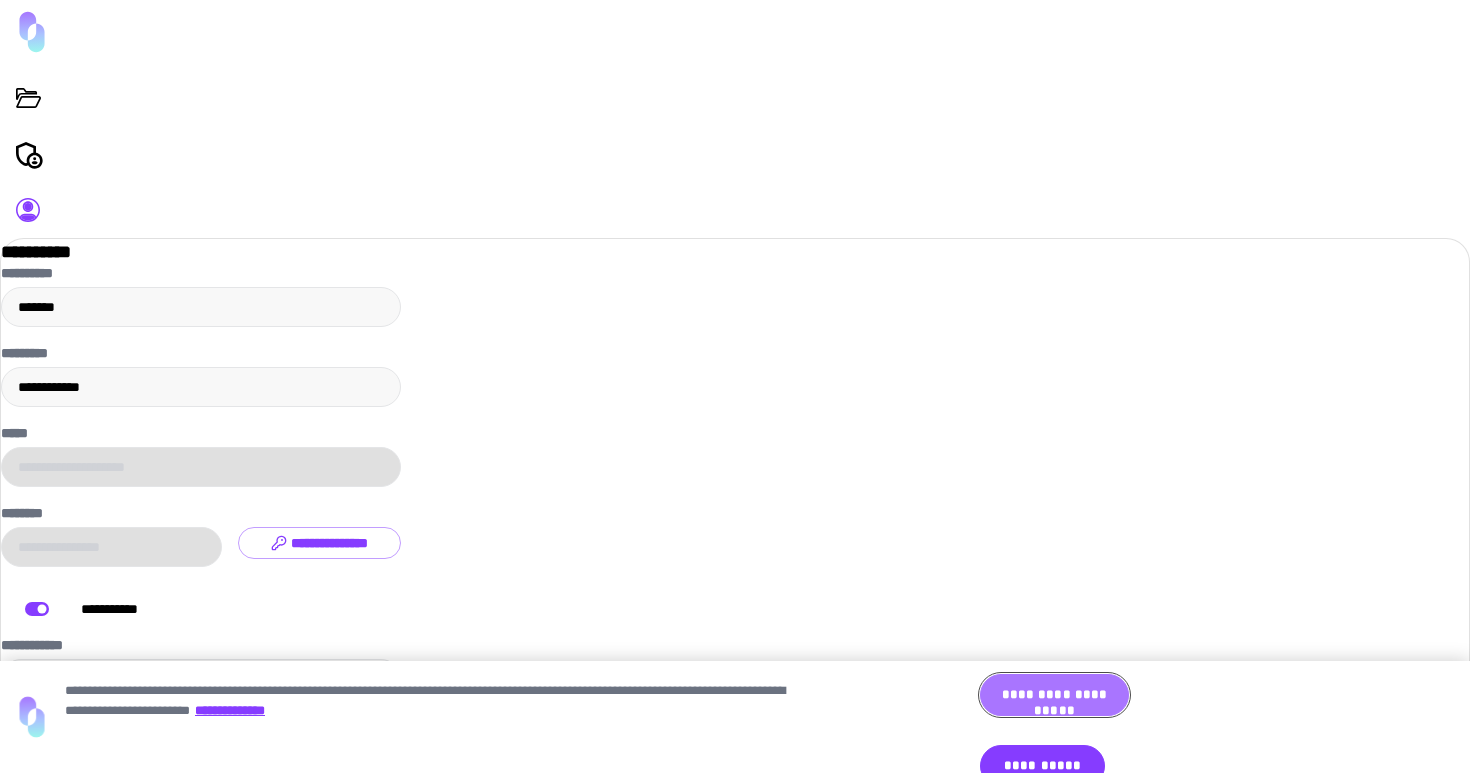 drag, startPoint x: 1042, startPoint y: 735, endPoint x: 904, endPoint y: 734, distance: 138.00362 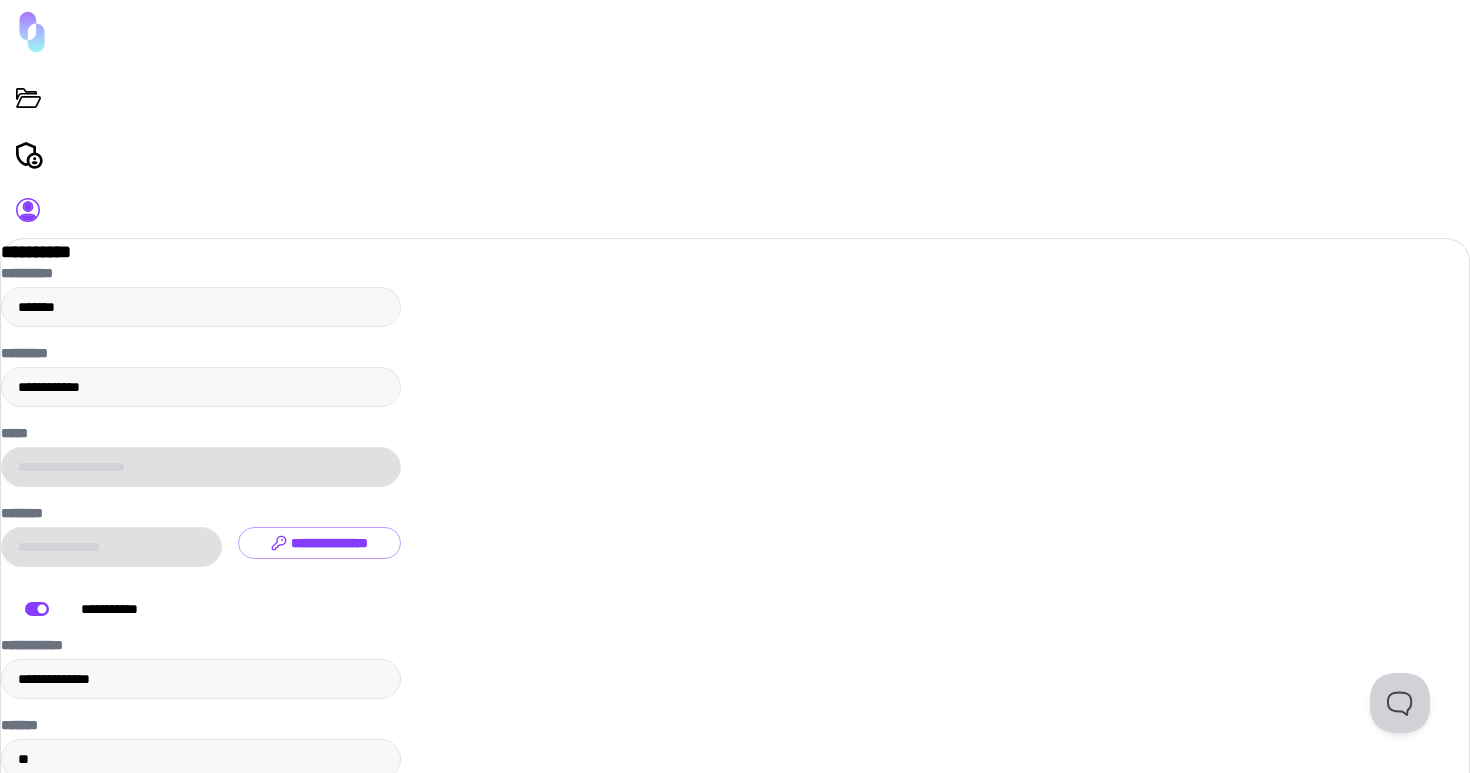 click on "*******" at bounding box center [201, 883] 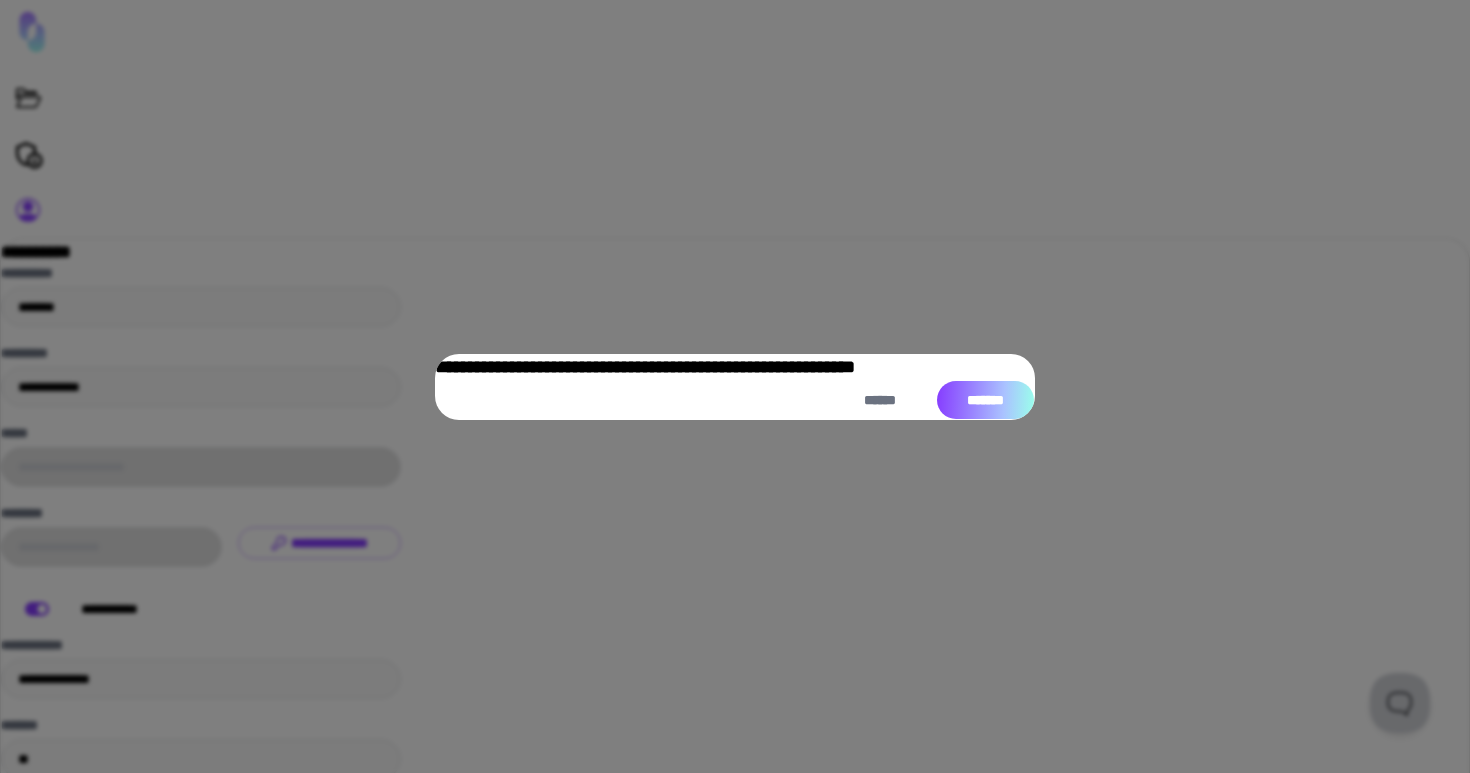 click on "*******" at bounding box center [985, 400] 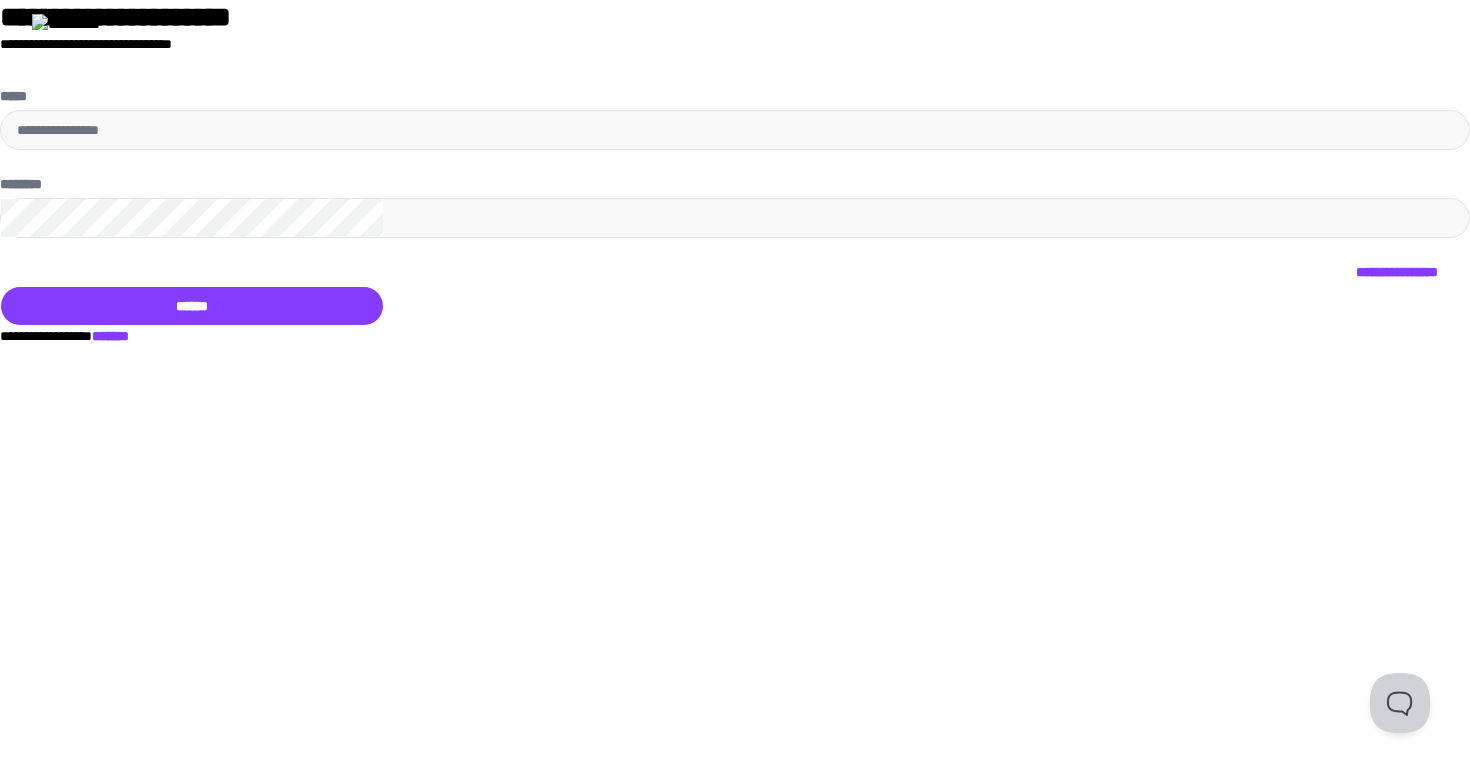 drag, startPoint x: 1115, startPoint y: 521, endPoint x: 851, endPoint y: 557, distance: 266.44324 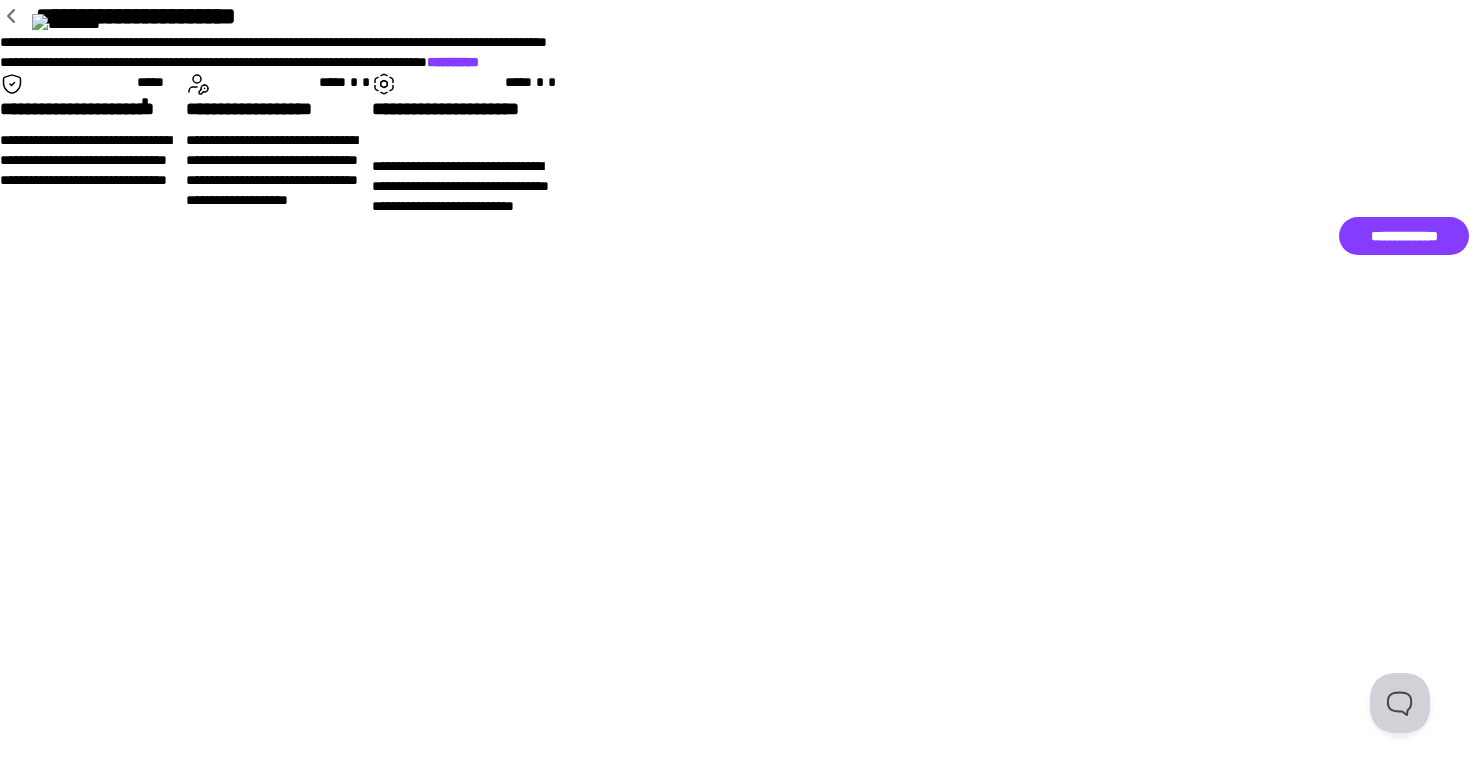 click on "**********" at bounding box center (453, 62) 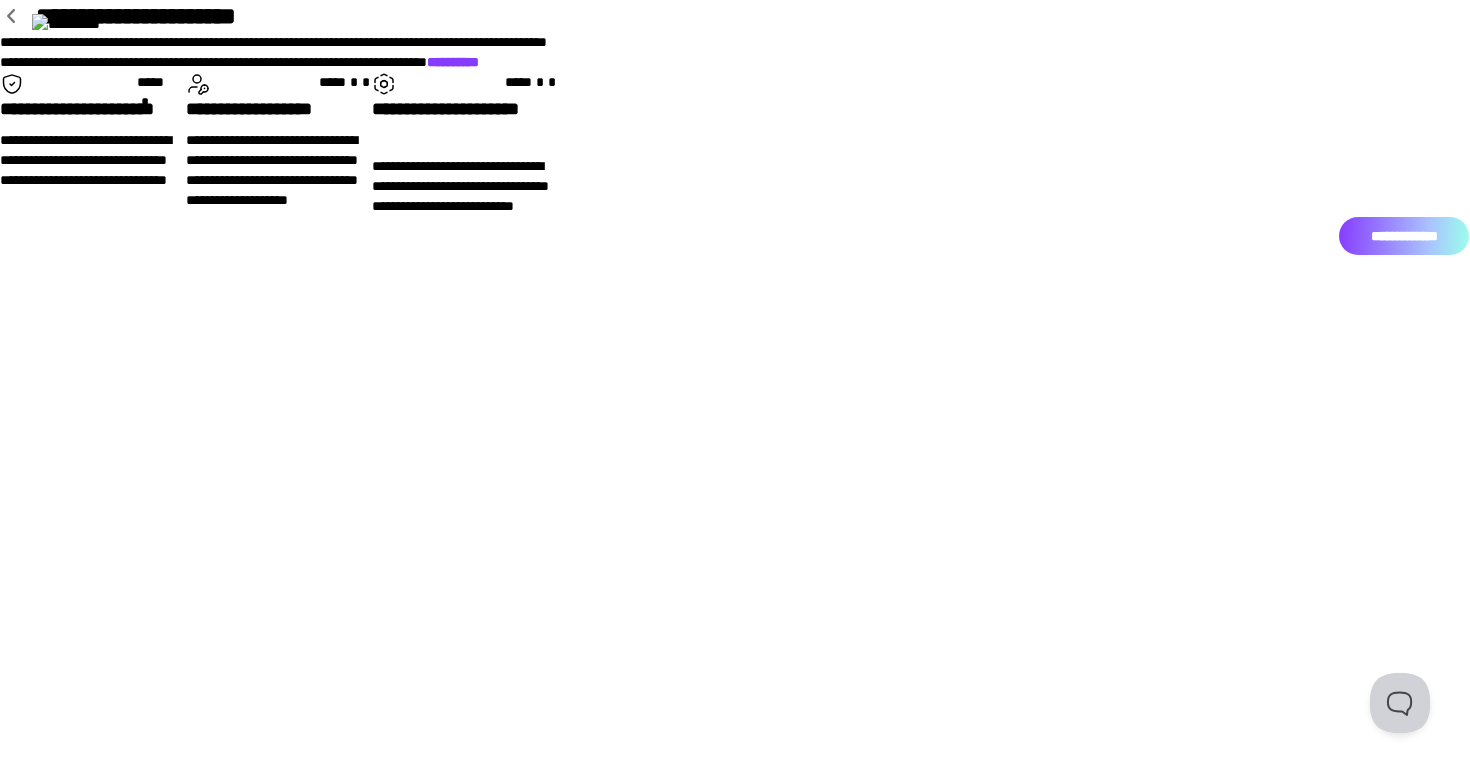 click on "**********" at bounding box center (1404, 236) 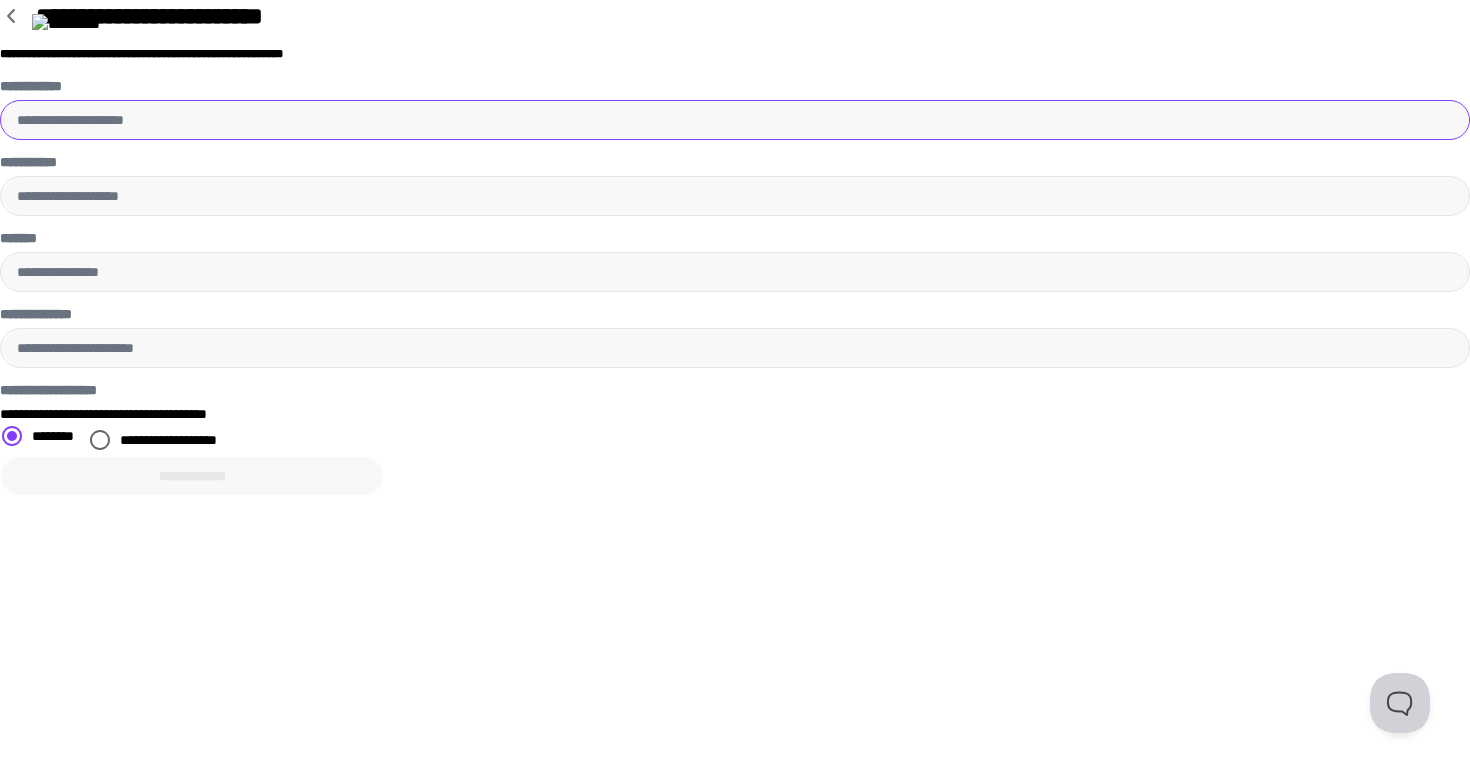 click on "**********" at bounding box center [735, 120] 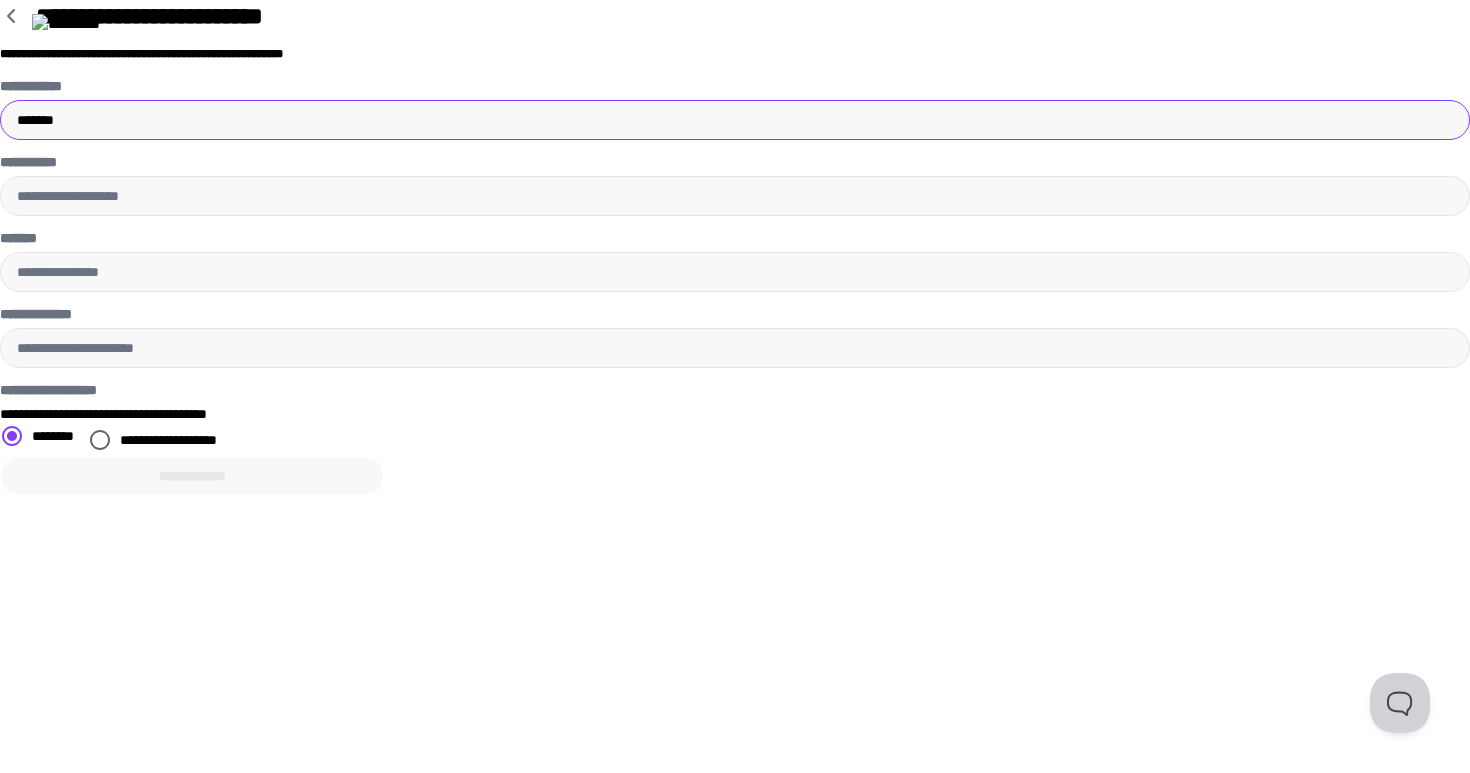 type on "*******" 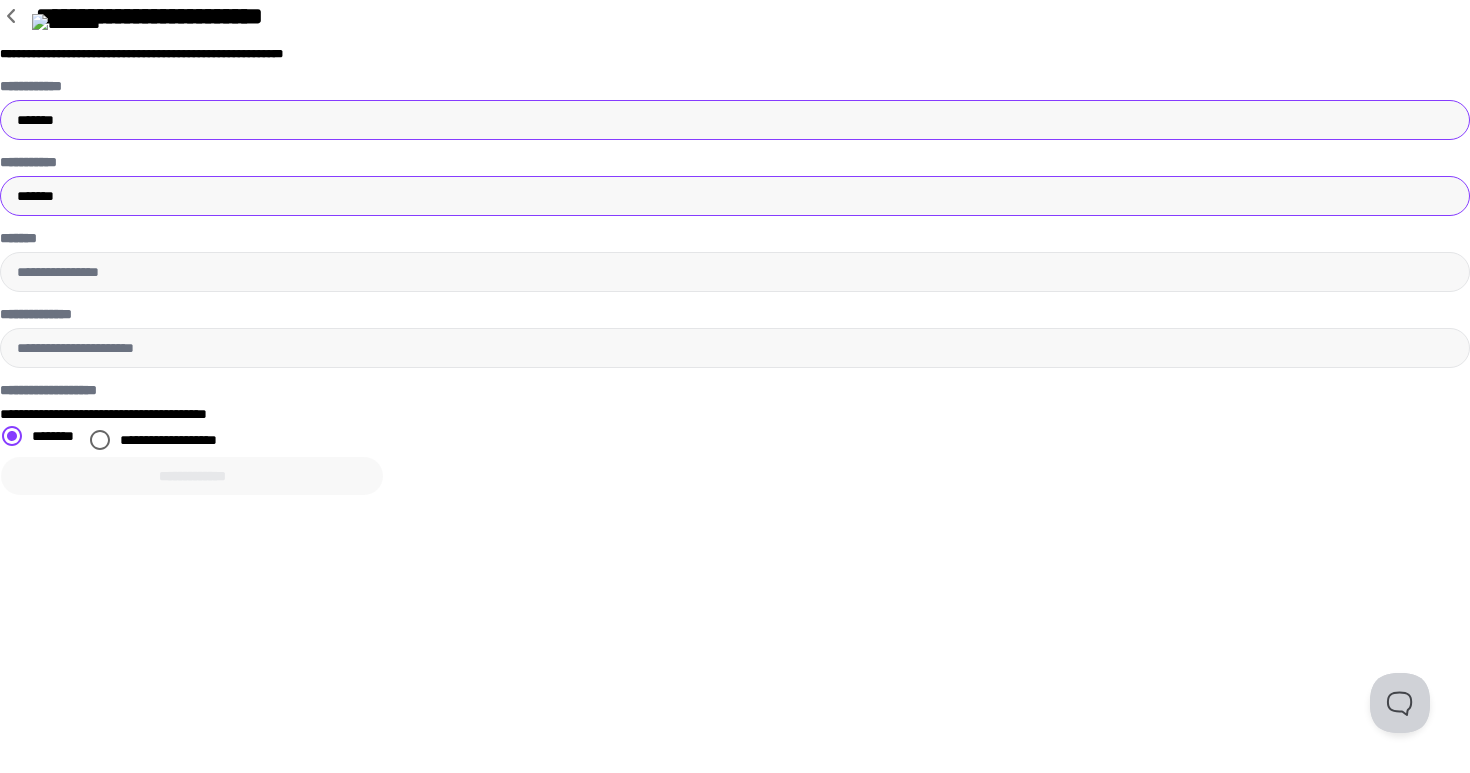 type on "*******" 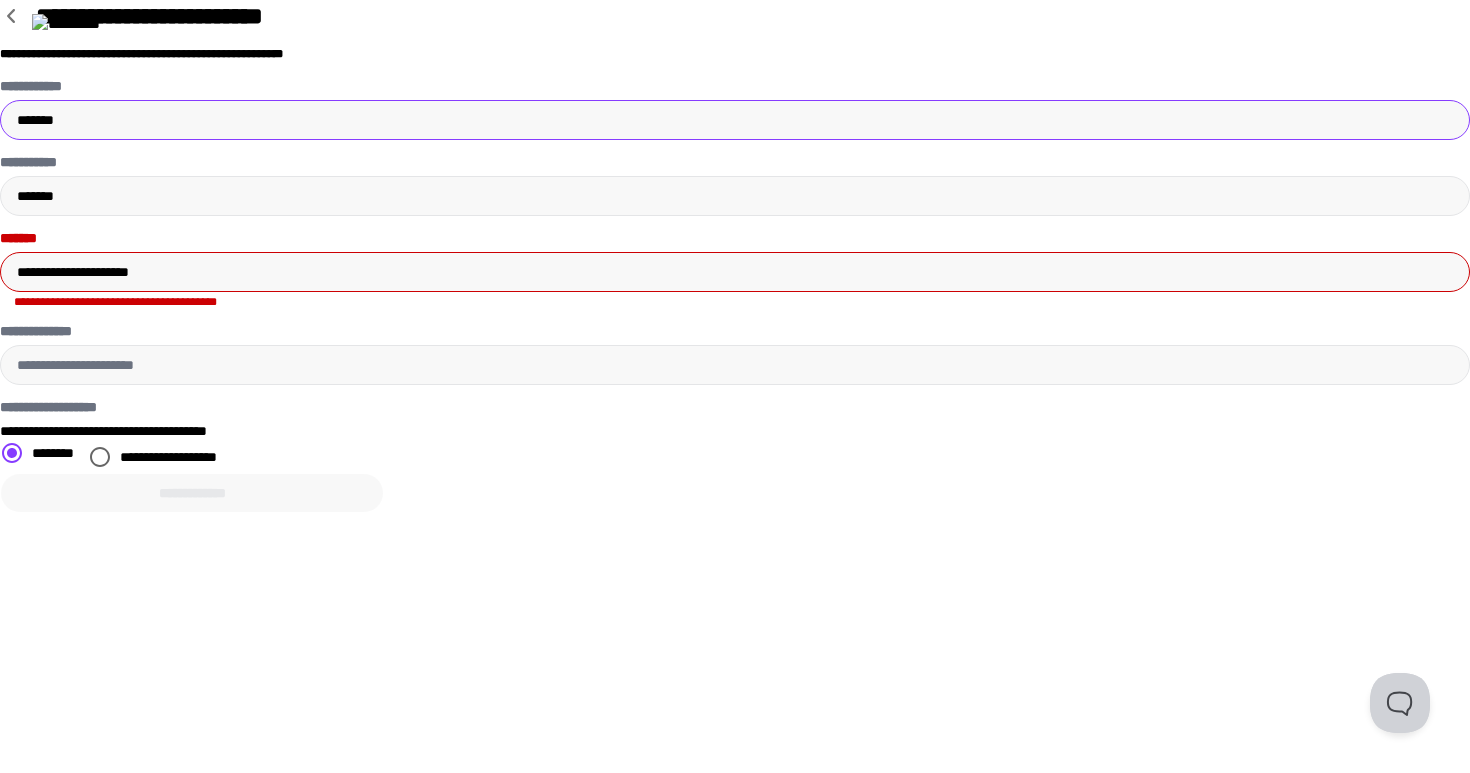type on "**********" 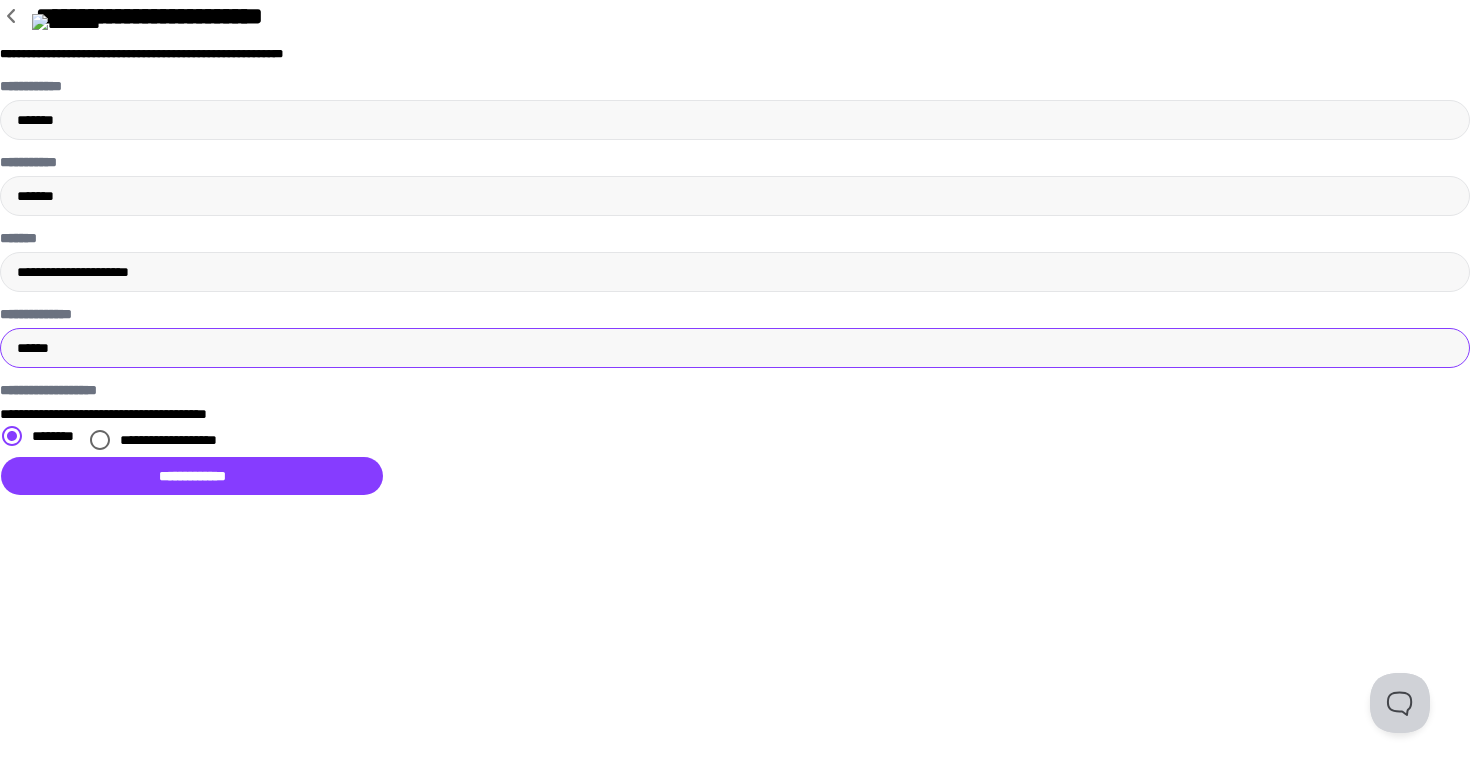 type on "******" 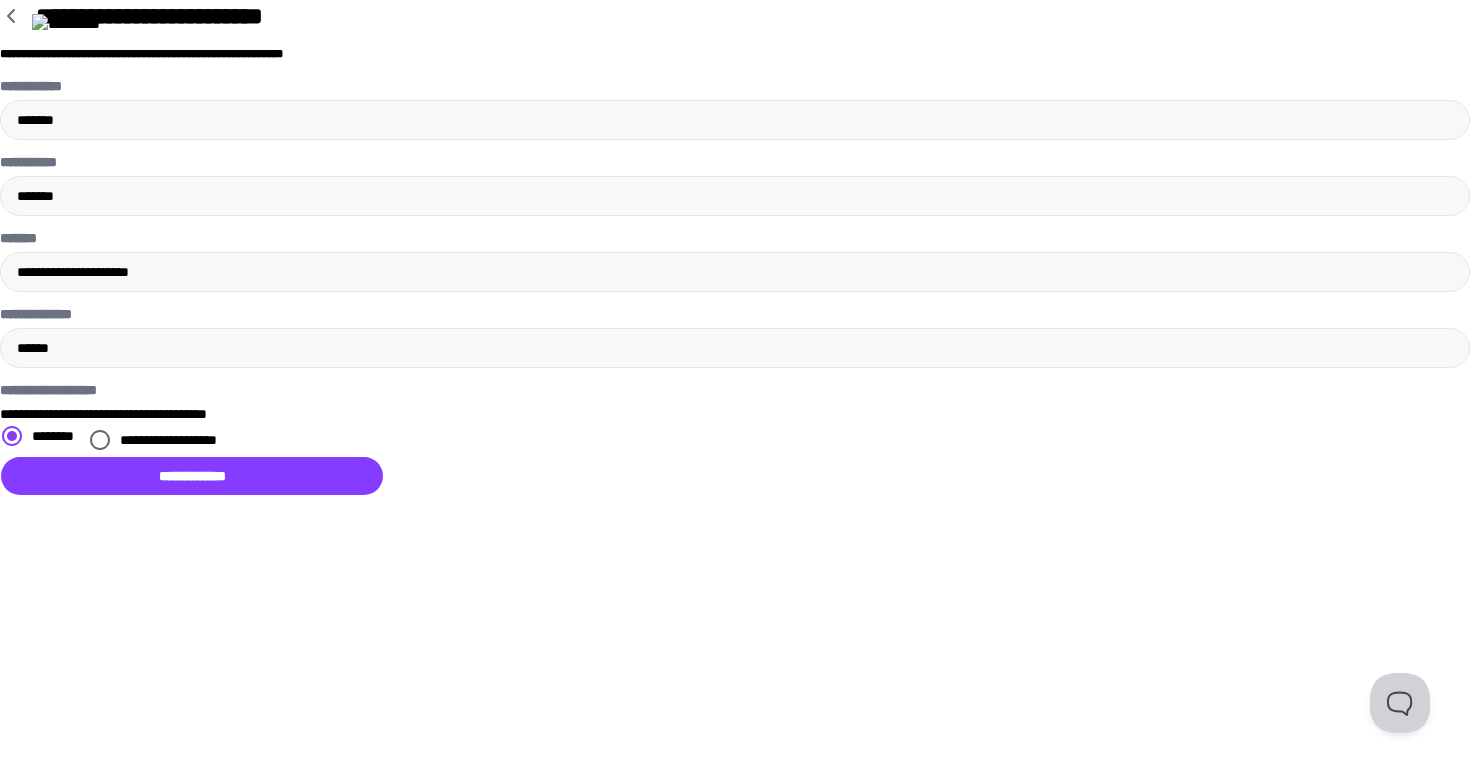 click on "**********" at bounding box center (168, 440) 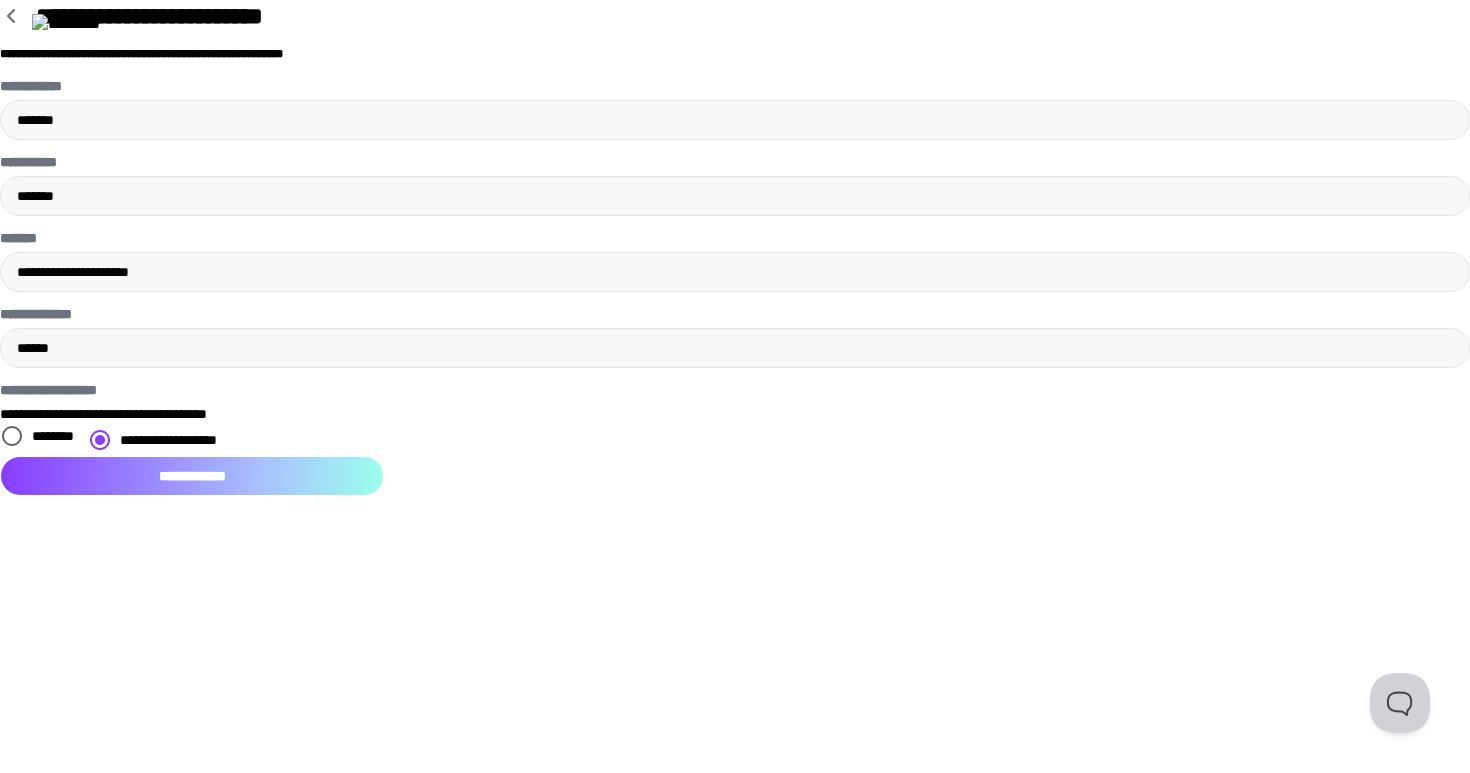 click on "**********" at bounding box center [192, 476] 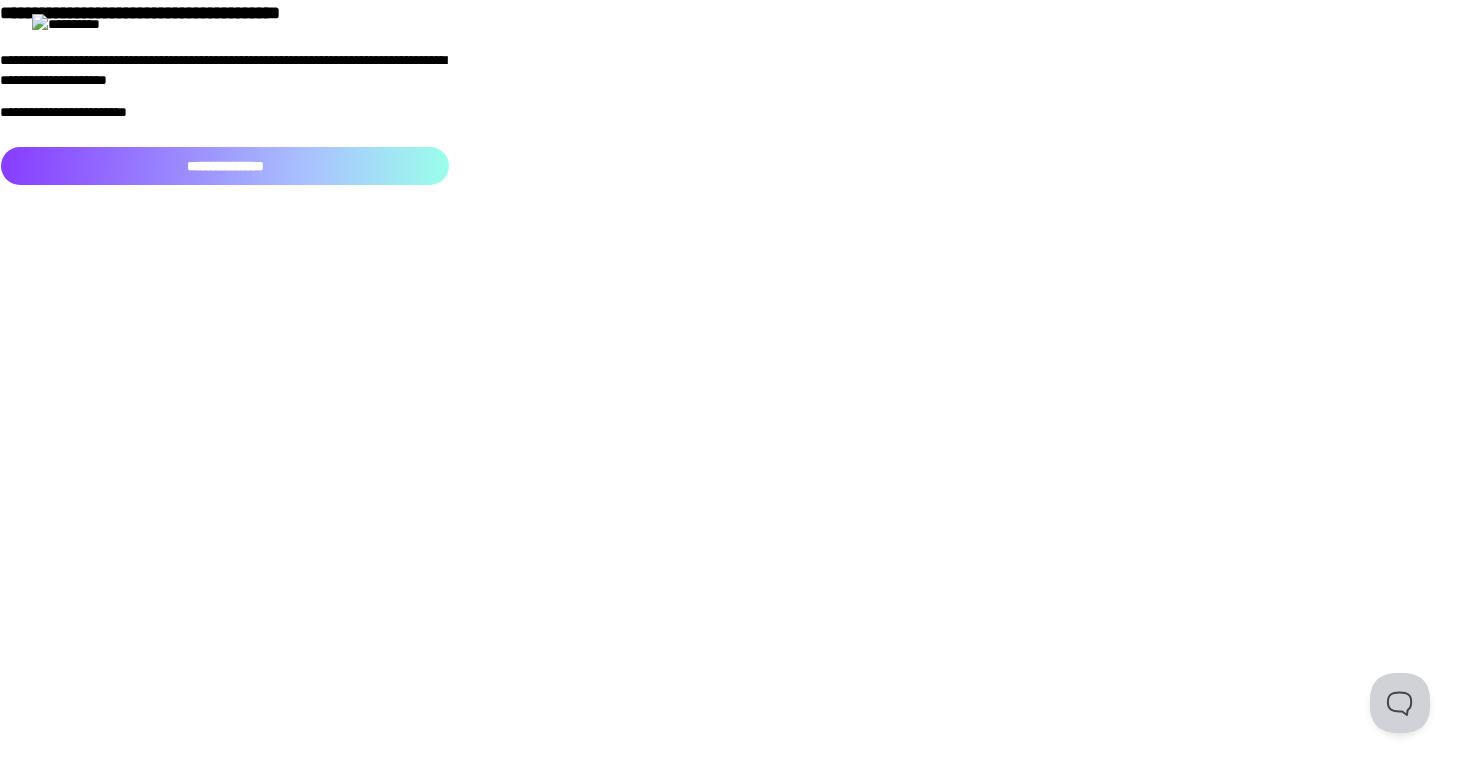 click on "**********" at bounding box center (225, 166) 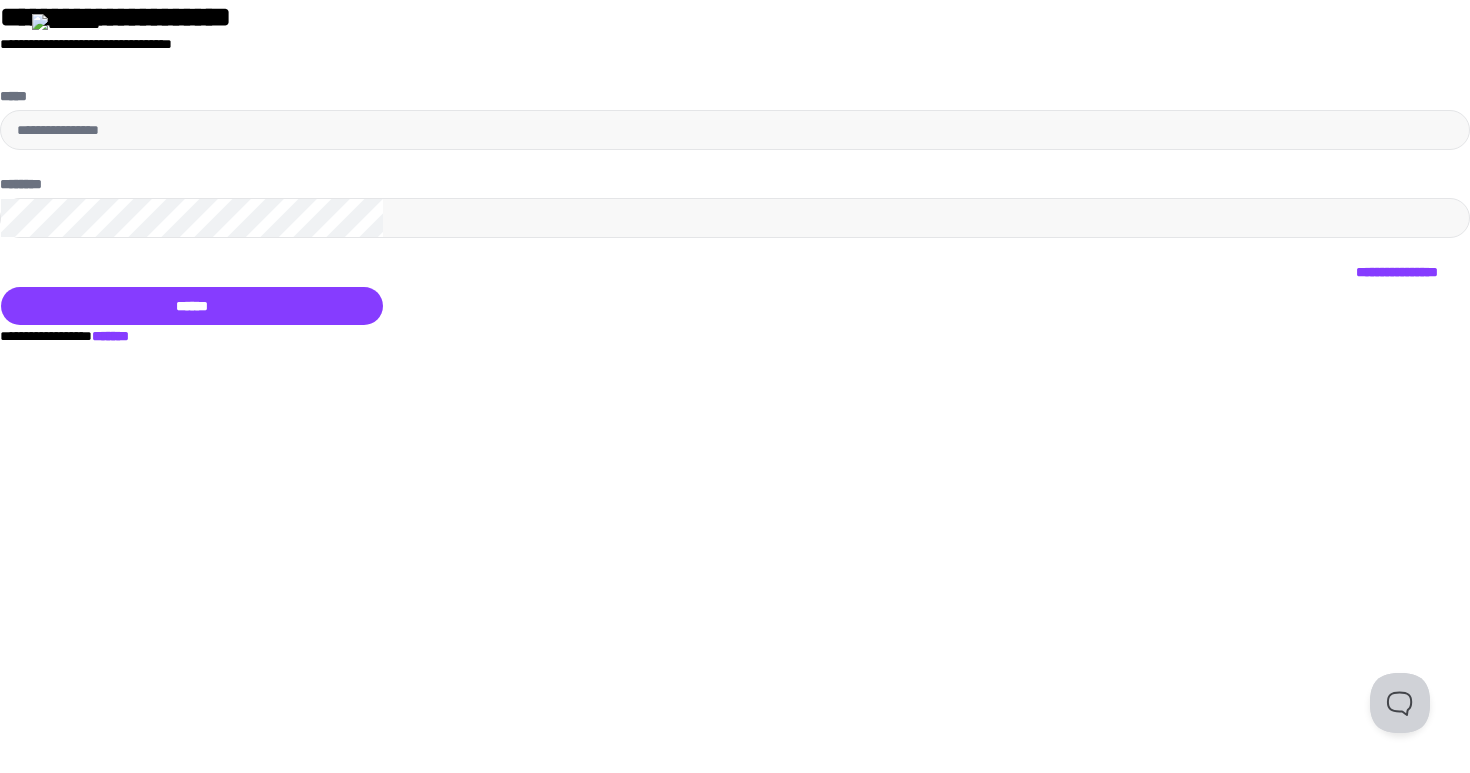 type on "**********" 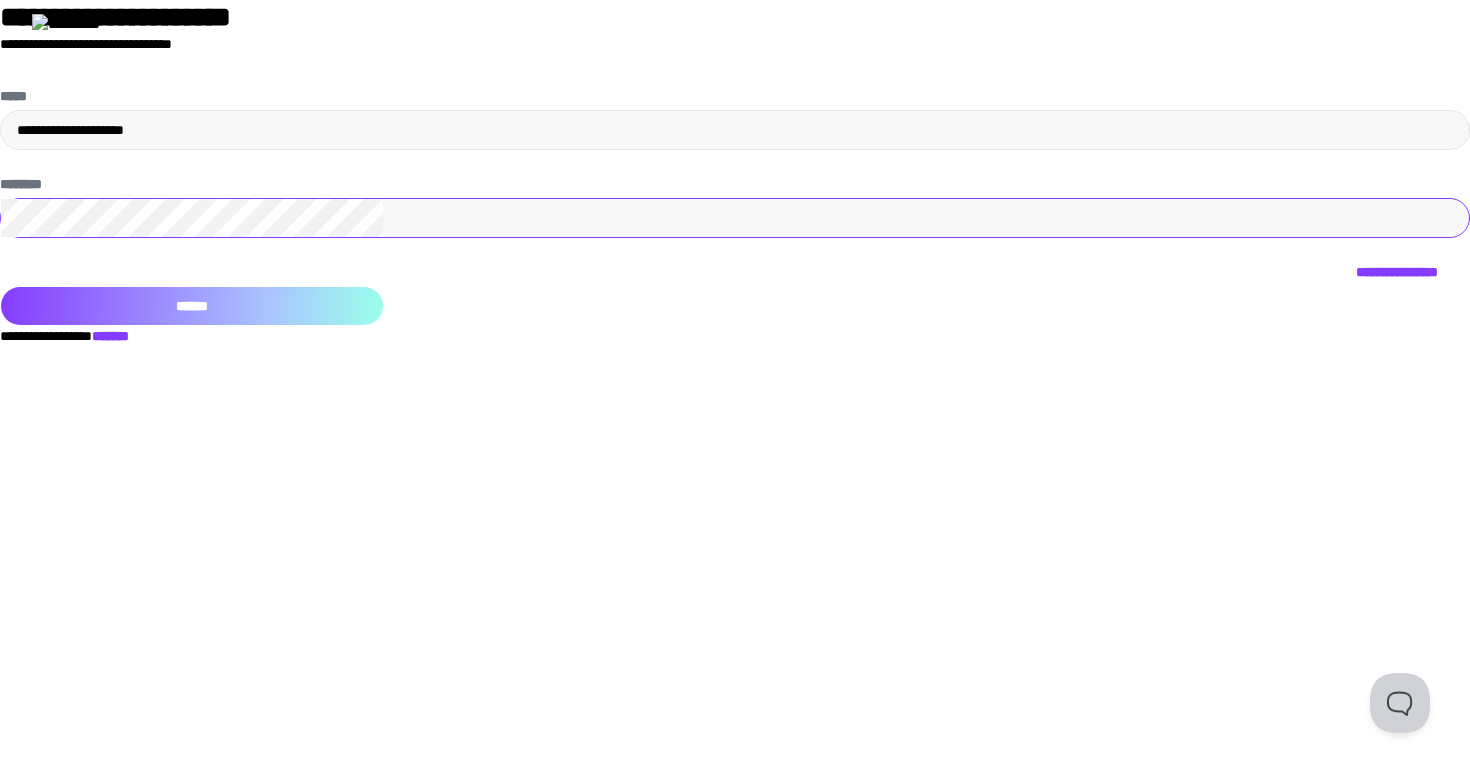click on "******" at bounding box center (192, 306) 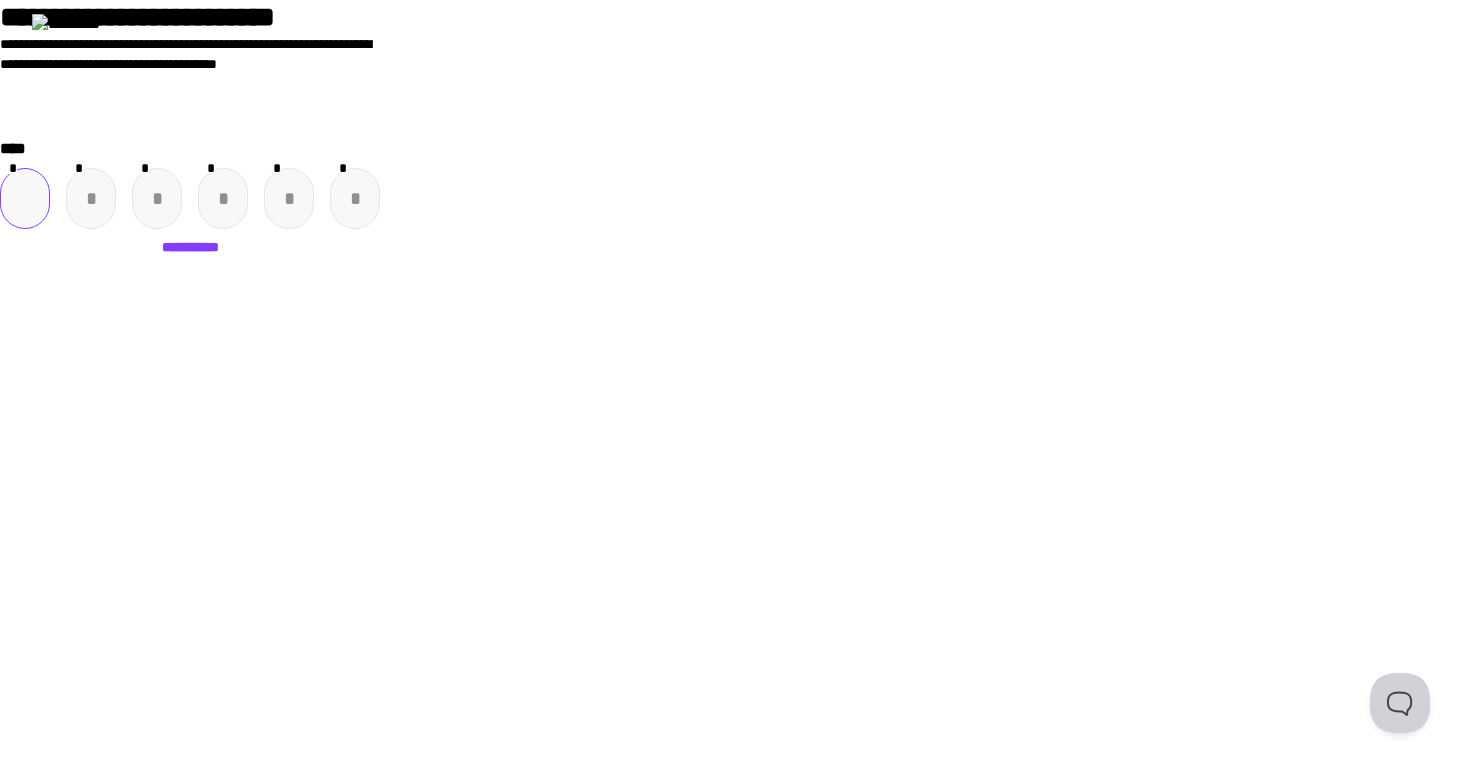 click at bounding box center [25, 198] 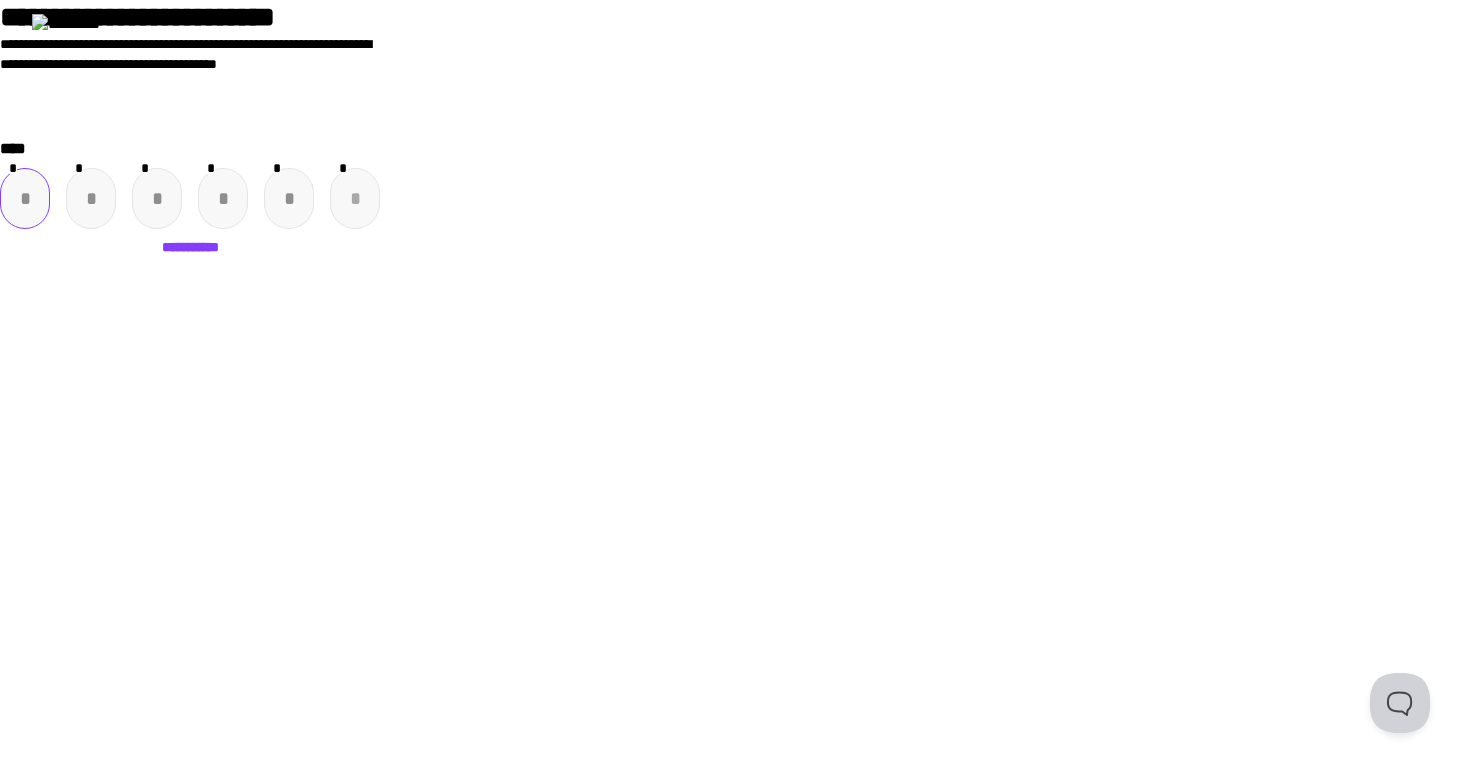 paste on "*" 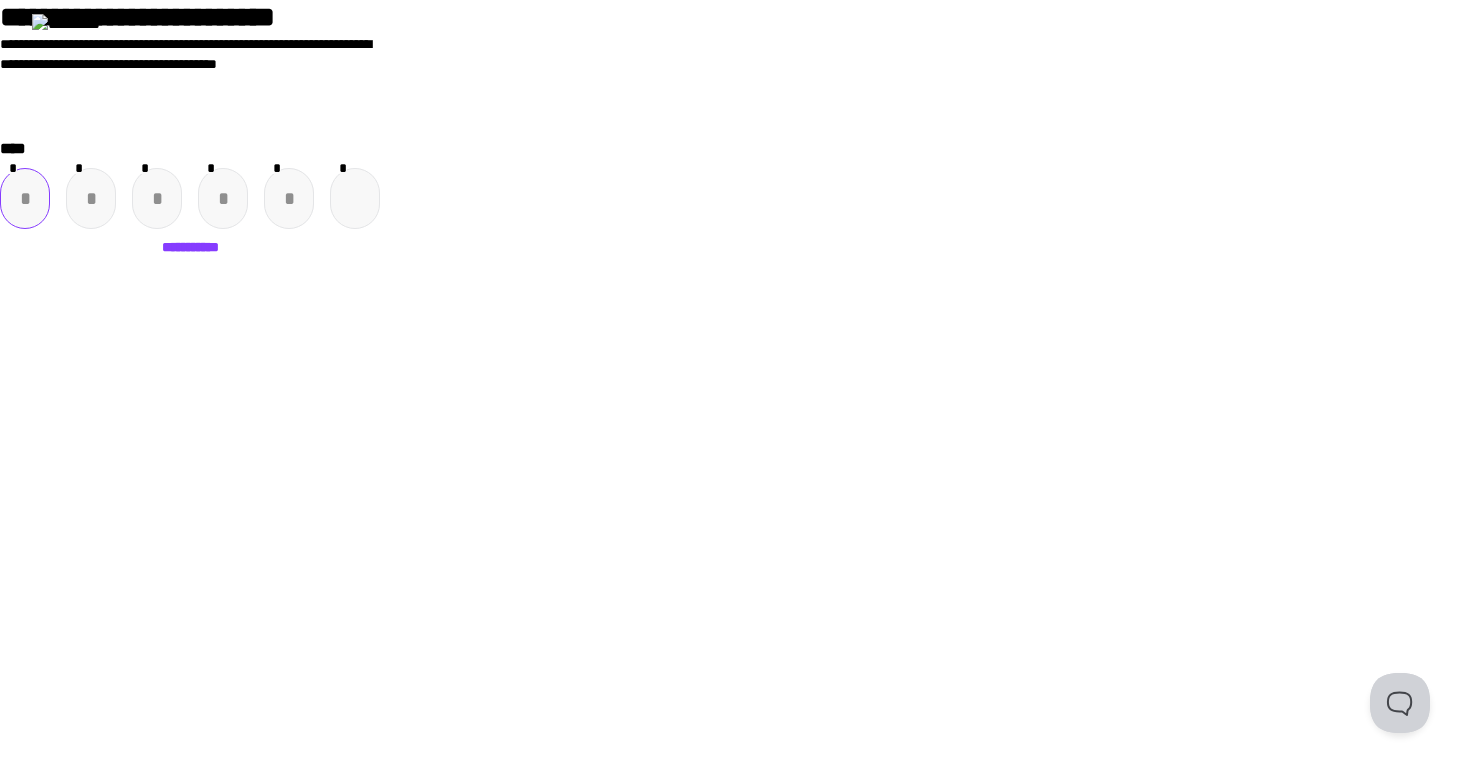 type on "*" 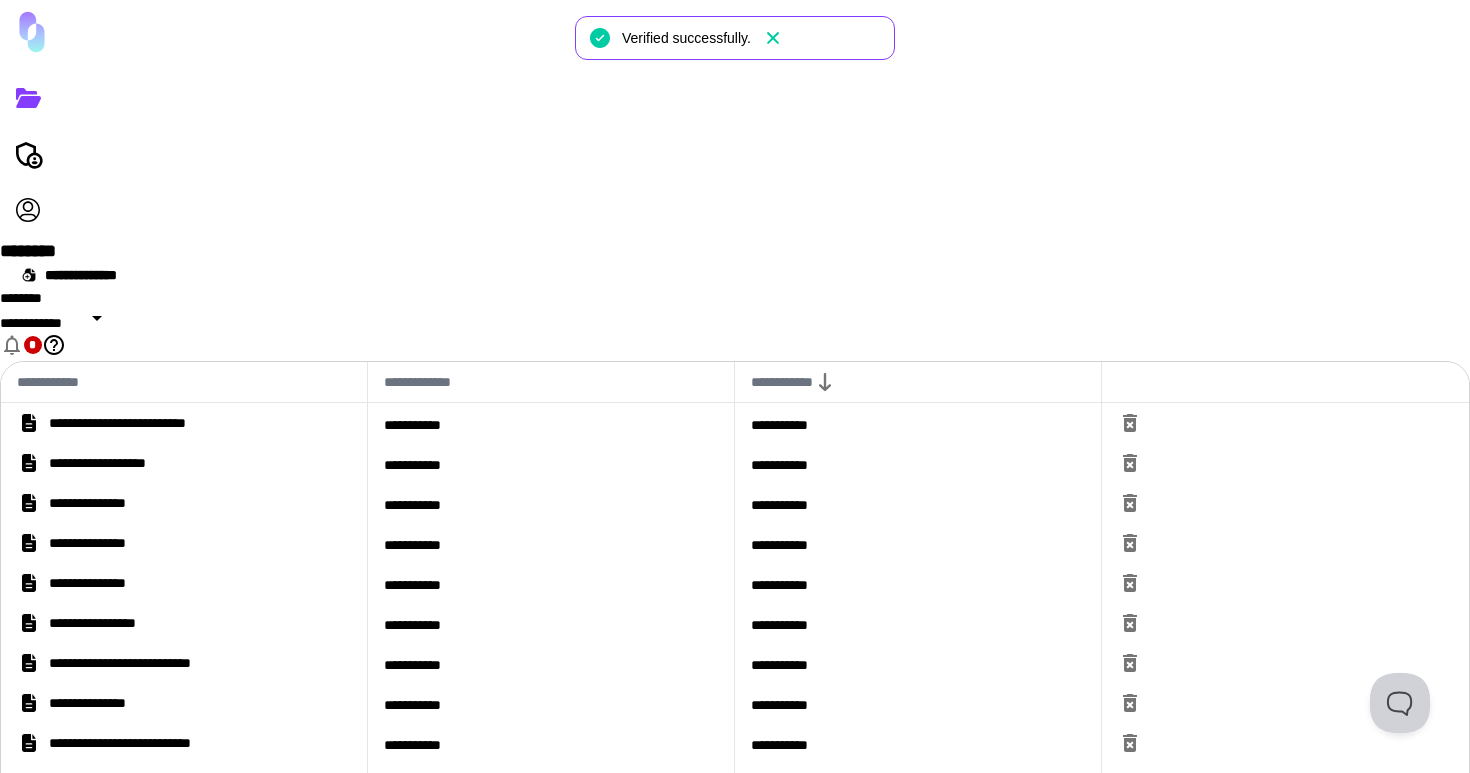drag, startPoint x: 776, startPoint y: 40, endPoint x: 539, endPoint y: 187, distance: 278.8871 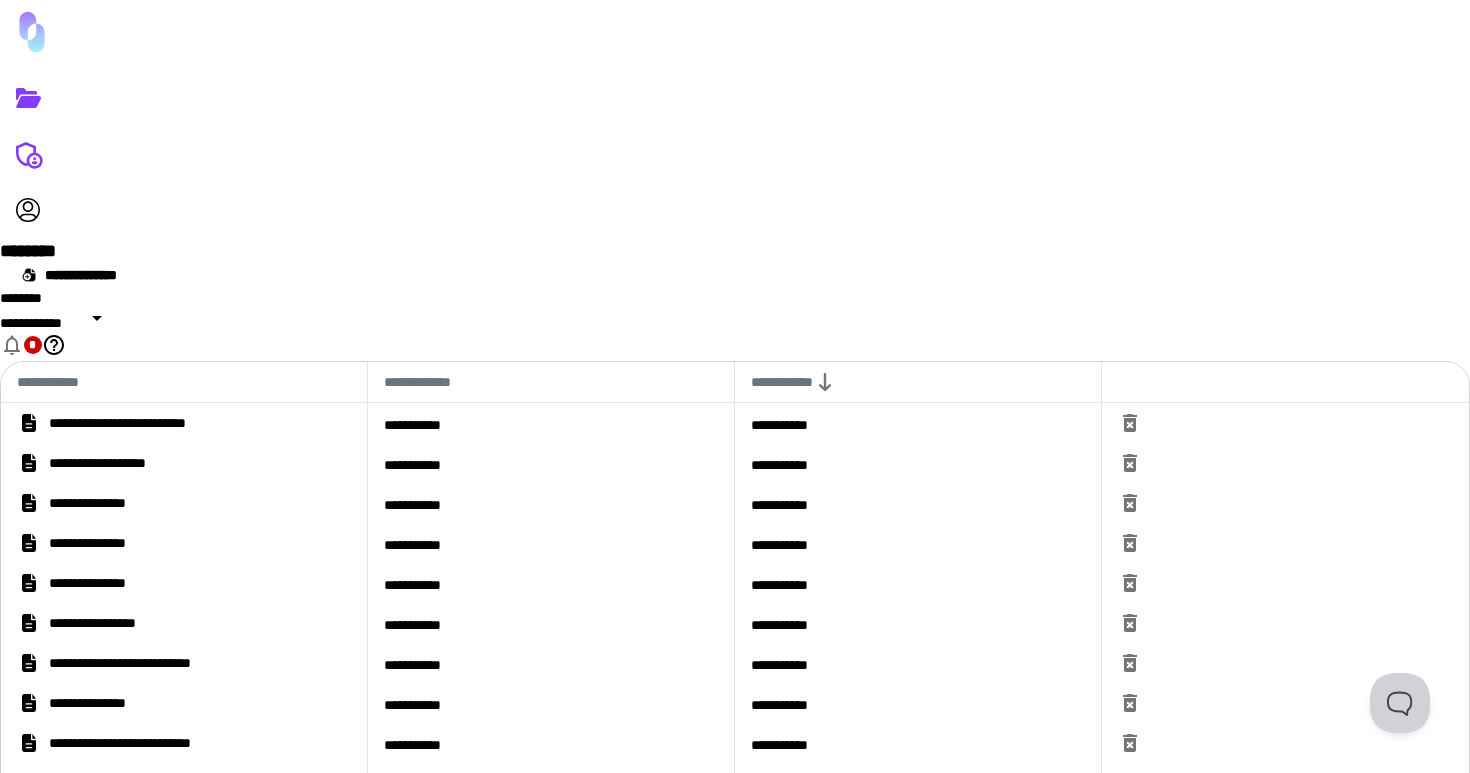 click 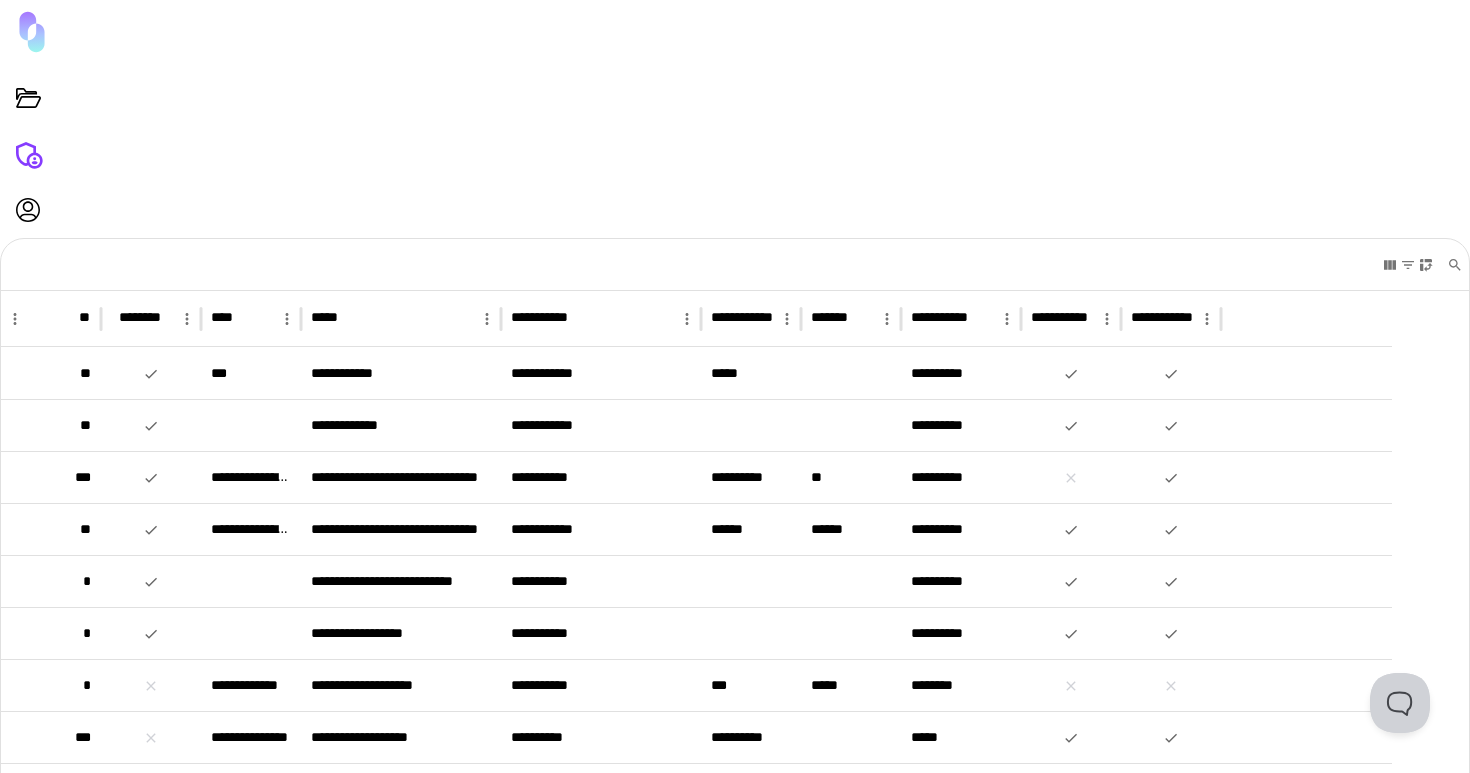 scroll, scrollTop: 160, scrollLeft: 0, axis: vertical 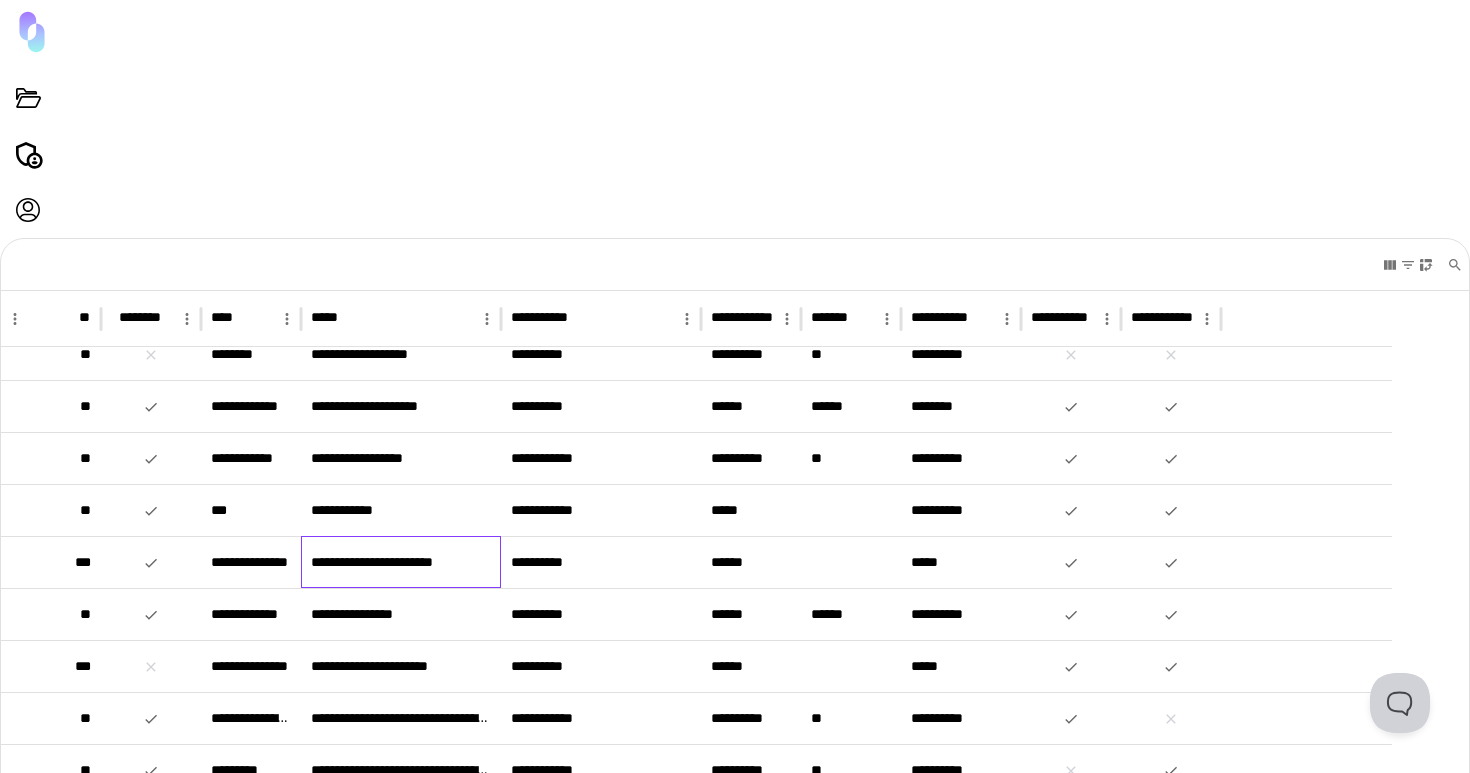 click on "**********" at bounding box center (401, 562) 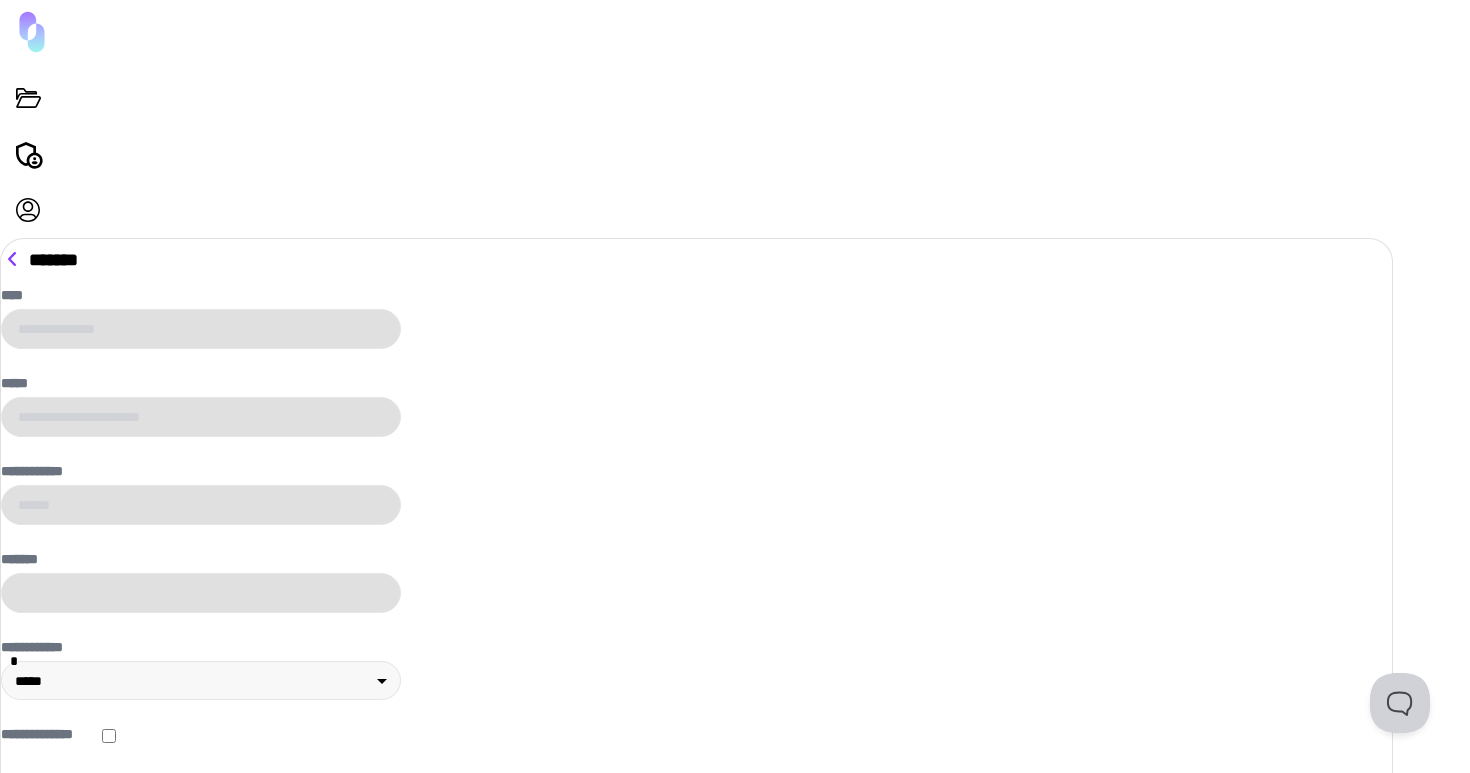 click on "**********" at bounding box center (735, 386) 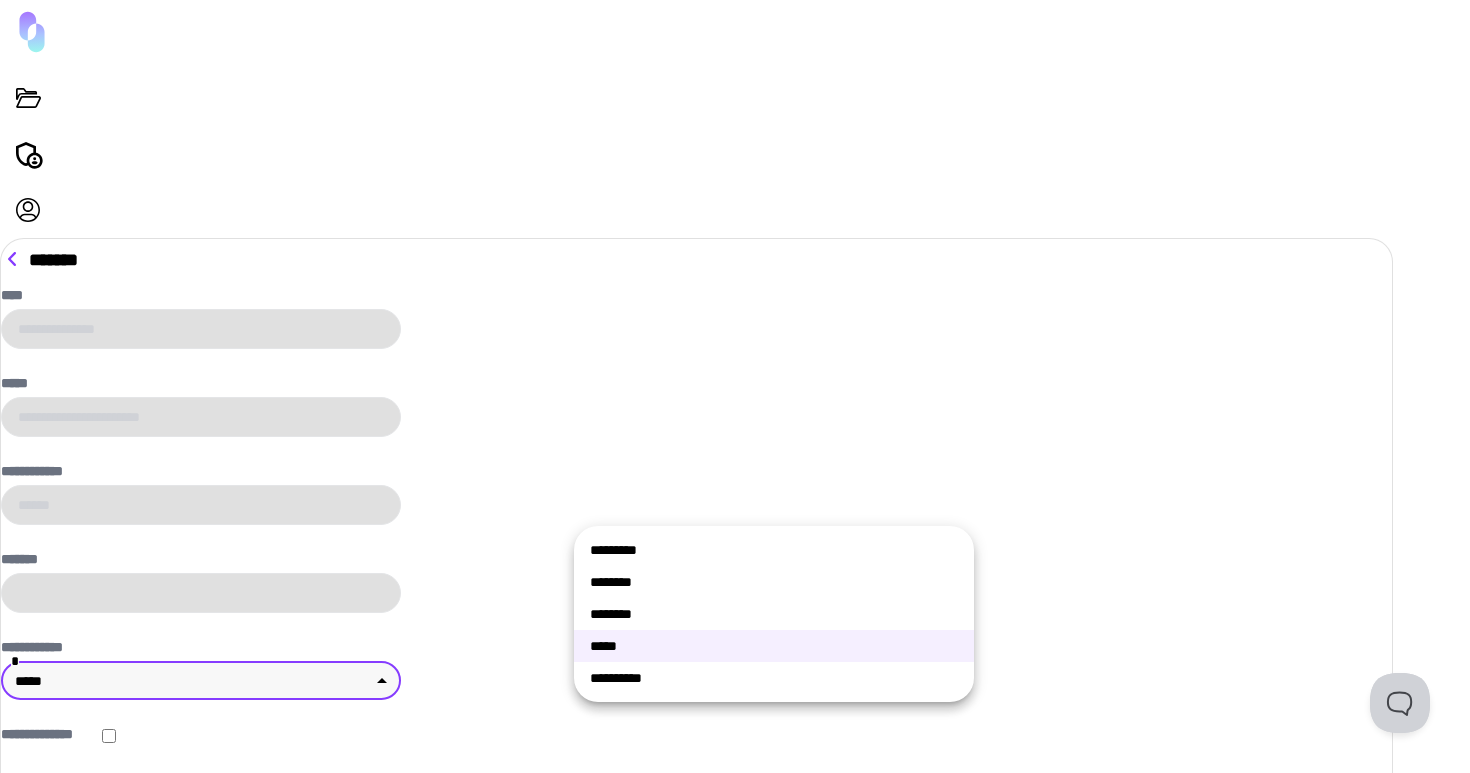 click at bounding box center [735, 386] 